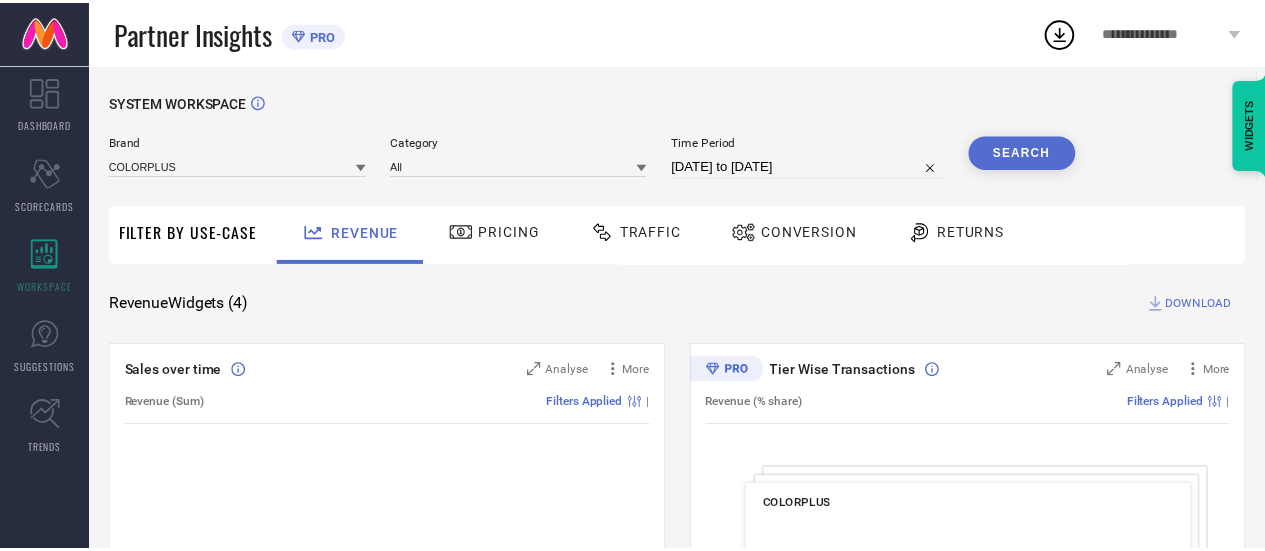 scroll, scrollTop: 0, scrollLeft: 0, axis: both 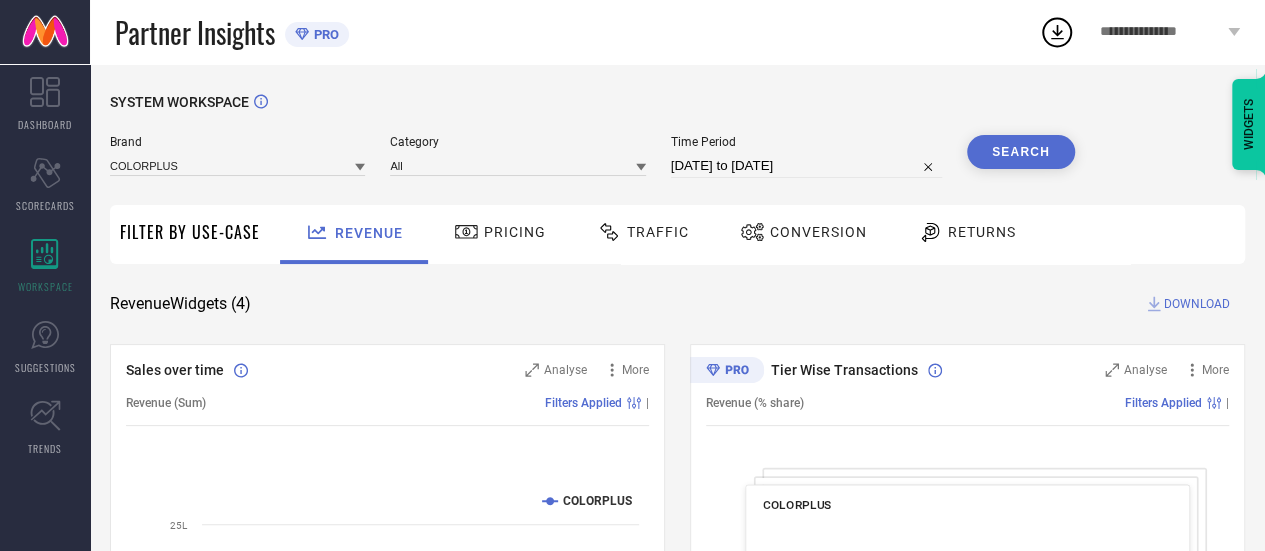 click on "**********" at bounding box center [1170, 32] 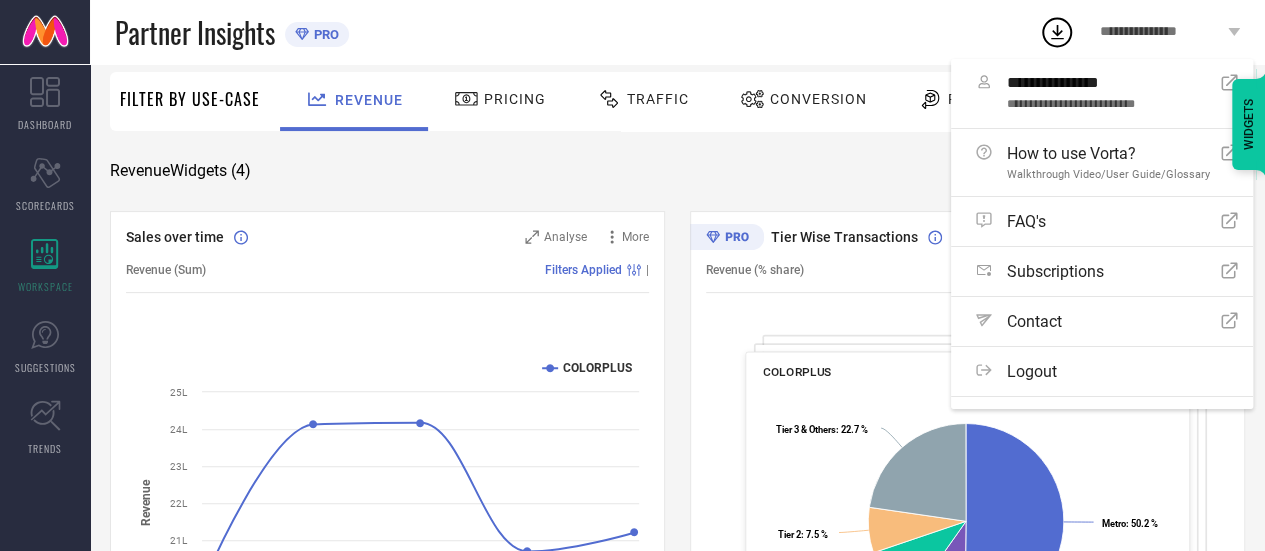 scroll, scrollTop: 138, scrollLeft: 0, axis: vertical 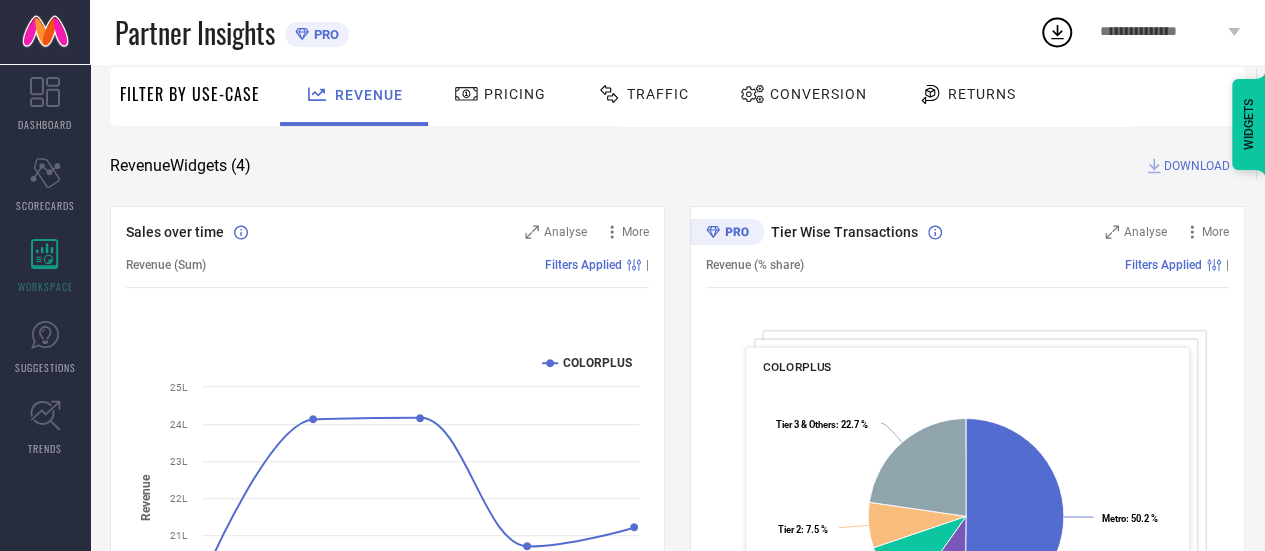 click on "SYSTEM WORKSPACE Brand COLORPLUS Category All Time Period [DATE] to [DATE] Search Filter By Use-Case Revenue Pricing Traffic Conversion Returns Revenue  Widgets ( 4 ) DOWNLOAD Sales over time Analyse More Revenue (Sum) Filters Applied |  Created with Highcharts 9.3.3 Time Aggregate Revenue COLORPLUS 30 [MONTH] 25 07 [MONTH] 25 14 [MONTH] 25 21 [MONTH] 25 28 [MONTH] 25 19L 20L 21L 22L 23L 24L 25L Tier Wise Transactions Analyse More Revenue (% share) Filters Applied |  COLORPLUS Created with Highcharts 9.3.3 Metro : 50.2 % ​ Metro : 50.2 % Tier 1A : 9.6 % ​ Tier 1A : 9.6 % Tier 1B : 10.0 % ​ Tier 1B : 10.0 % Tier 2 : 7.5 % ​ Tier 2 : 7.5 % Tier 3 & Others : 22.7 % ​ Tier 3 & Others : 22.7 % Region Wise Transactions Analyse More Revenue (% share) Filters Applied |  COLORPLUS Created with Highcharts 9.3.3 East : 4.7 % ​ East : 4.7 % East/North East : 9.8 % ​ East/North East : 9.8 % North : 47.1 % ​ North : 47.1 % South : 18.5 % ​ South : 18.5 % West : 19.9 % ​ West : 19.9 % State Wise Transactions Analyse" at bounding box center (677, 593) 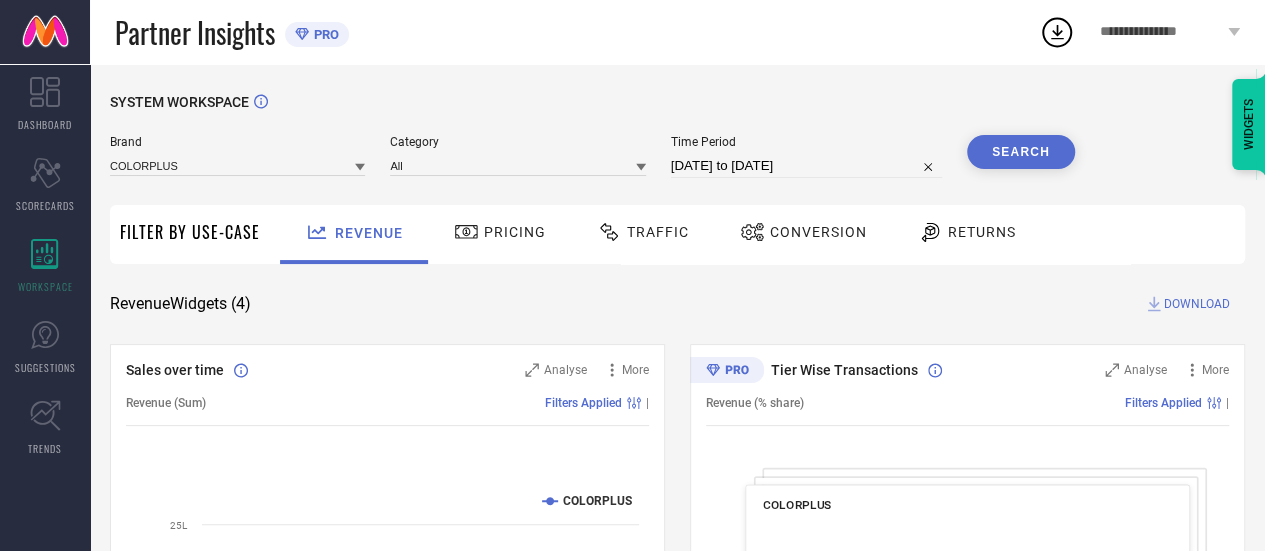 select on "6" 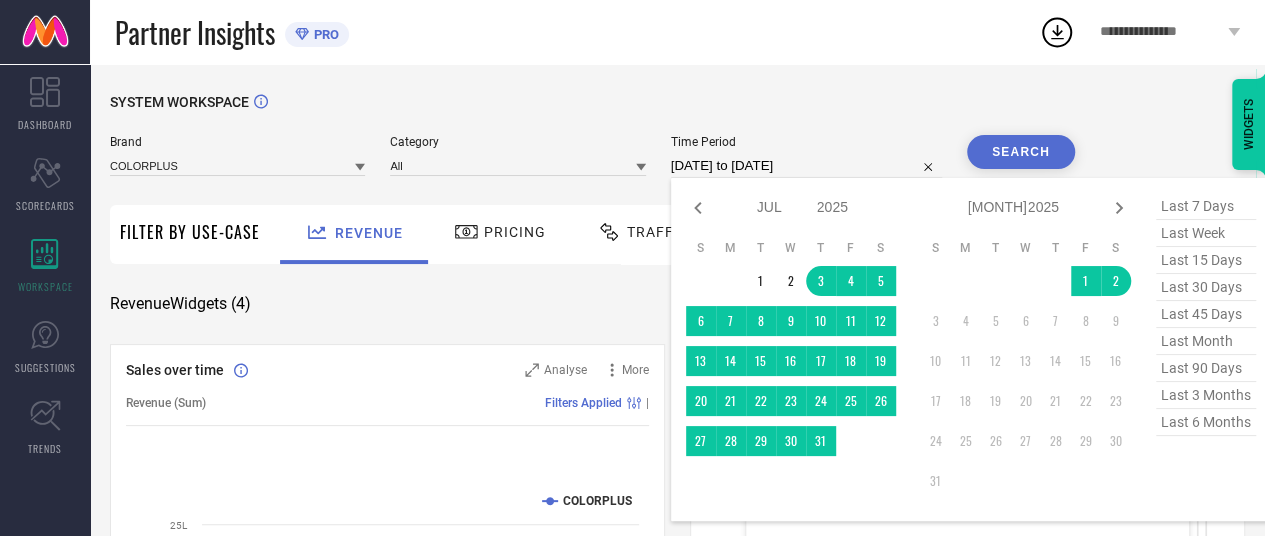click on "[DATE] to [DATE]" at bounding box center (806, 166) 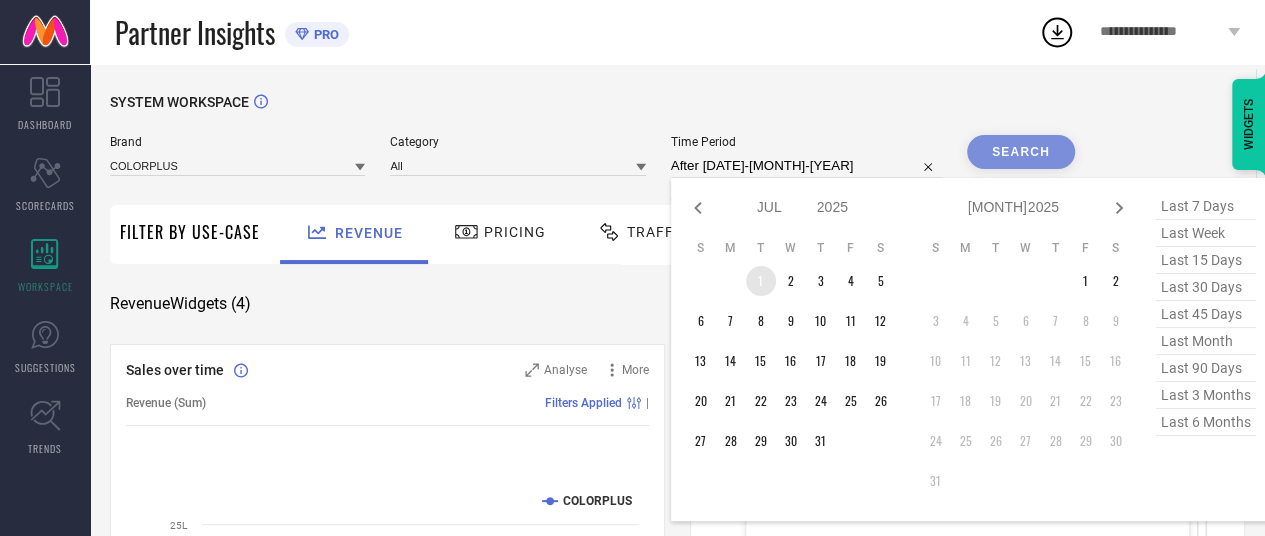 click on "1" at bounding box center [761, 281] 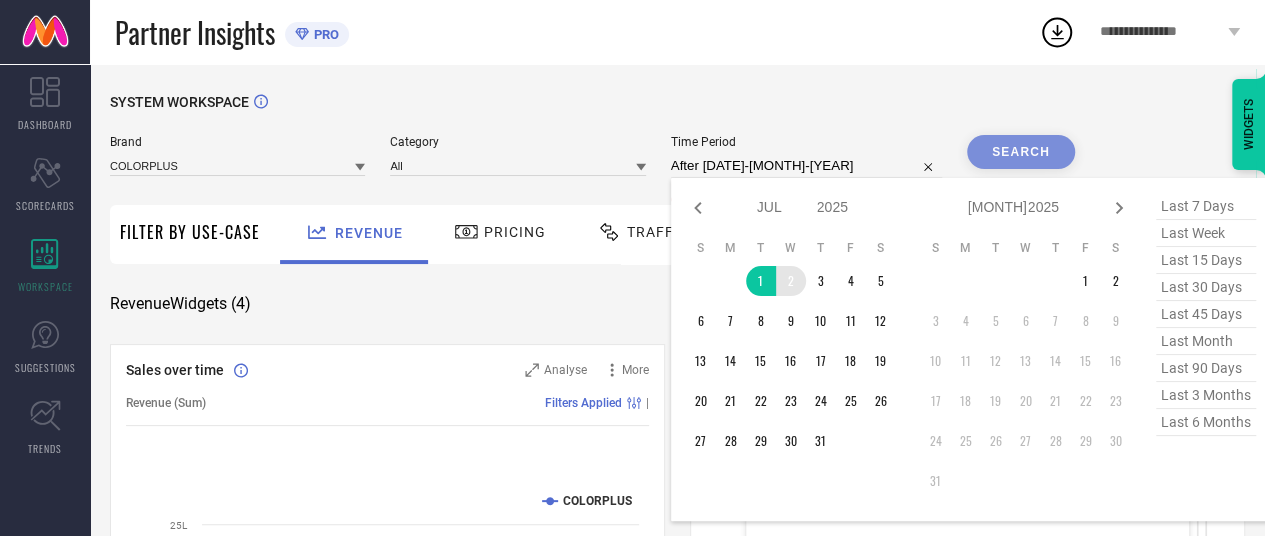 type on "[DATE]-[MONTH]-[YEAR] to [DATE]-[MONTH]-[YEAR]" 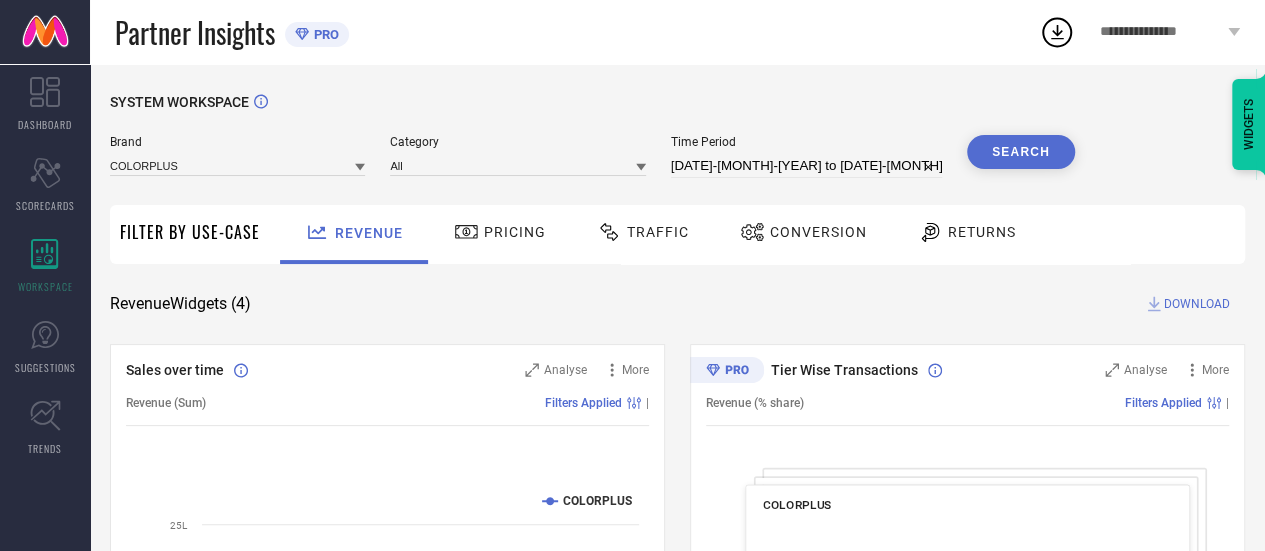select on "6" 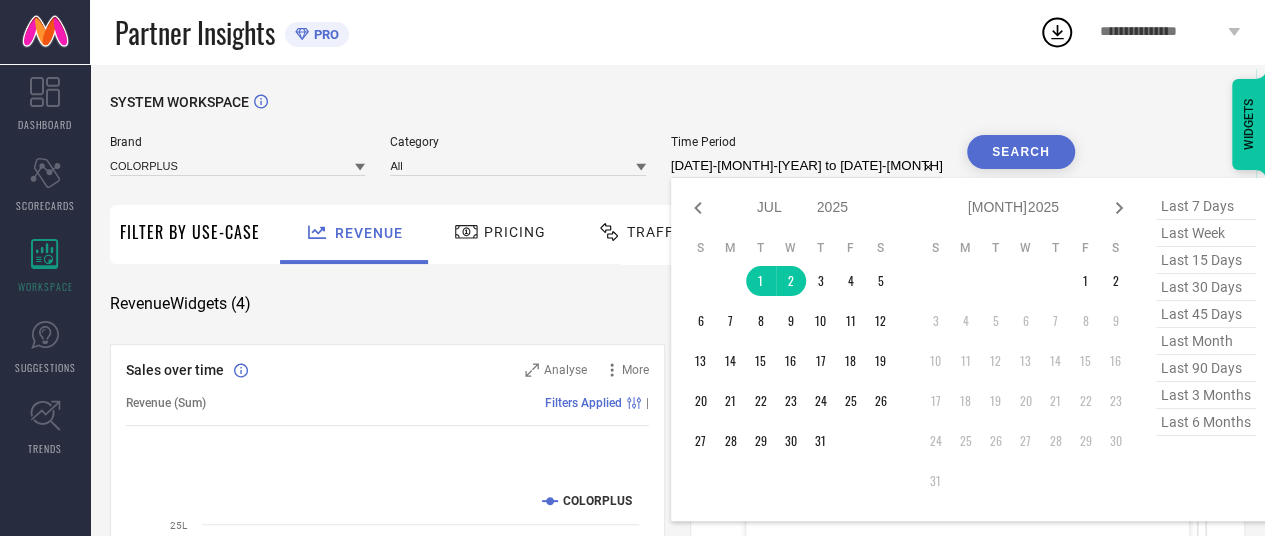 click on "[DATE]-[MONTH]-[YEAR] to [DATE]-[MONTH]-[YEAR]" at bounding box center (806, 166) 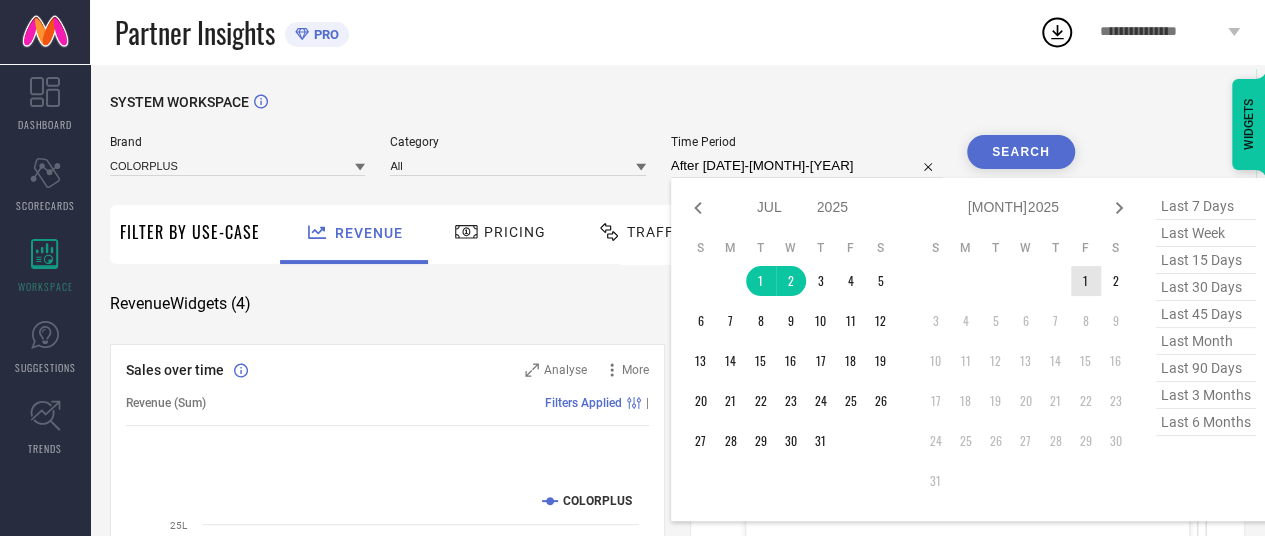 click on "1" at bounding box center (1086, 281) 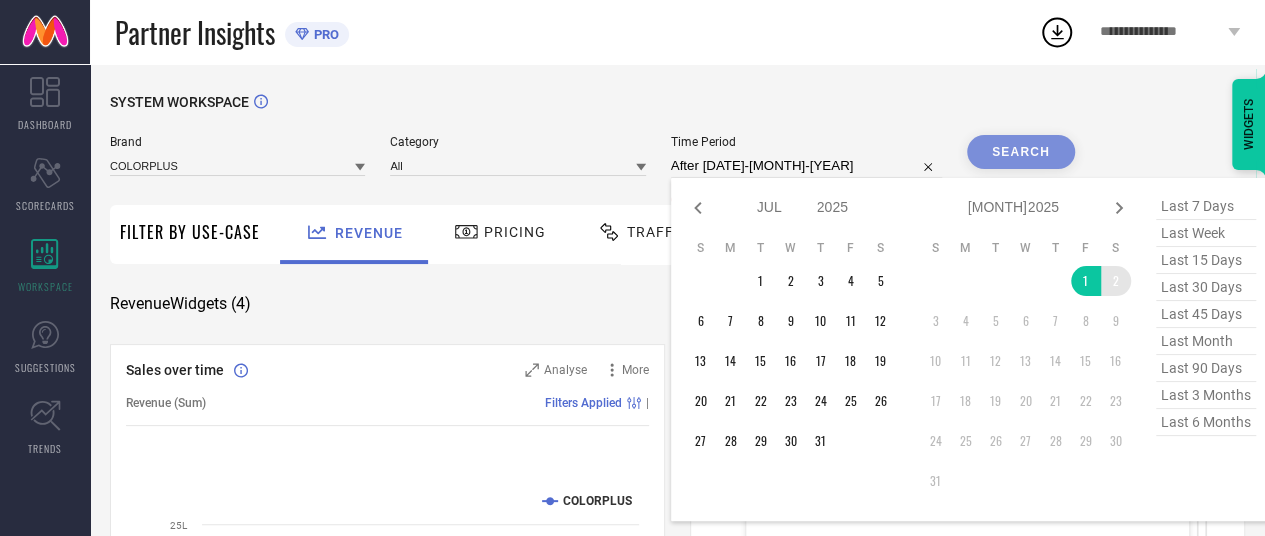 type on "[DATE]-[MONTH]-[YEAR] to [DATE]-[MONTH]-[YEAR]" 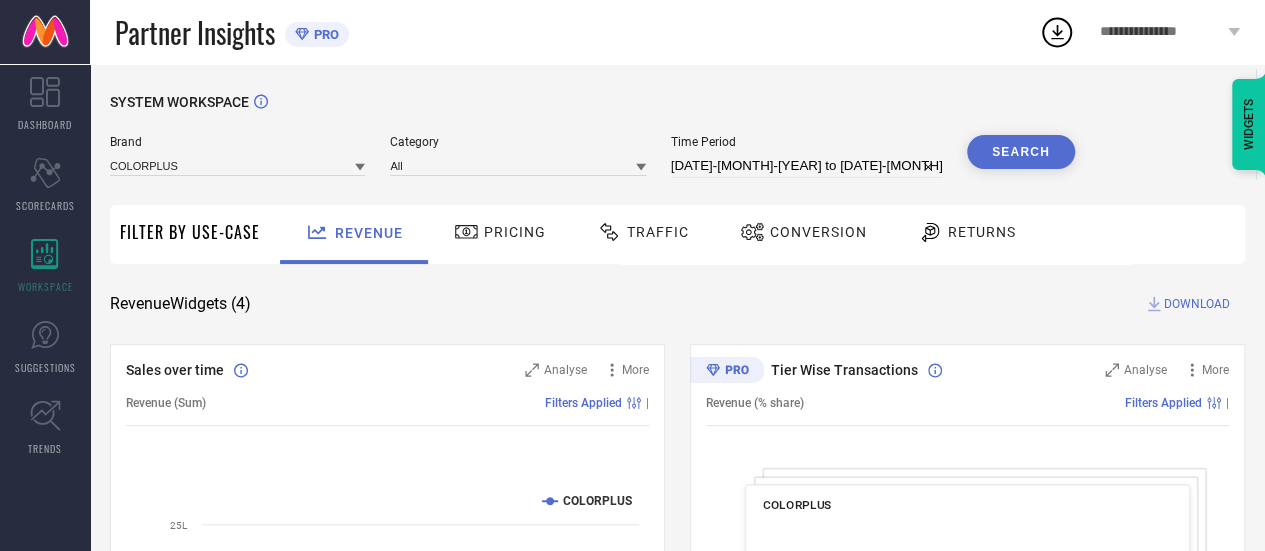 select on "7" 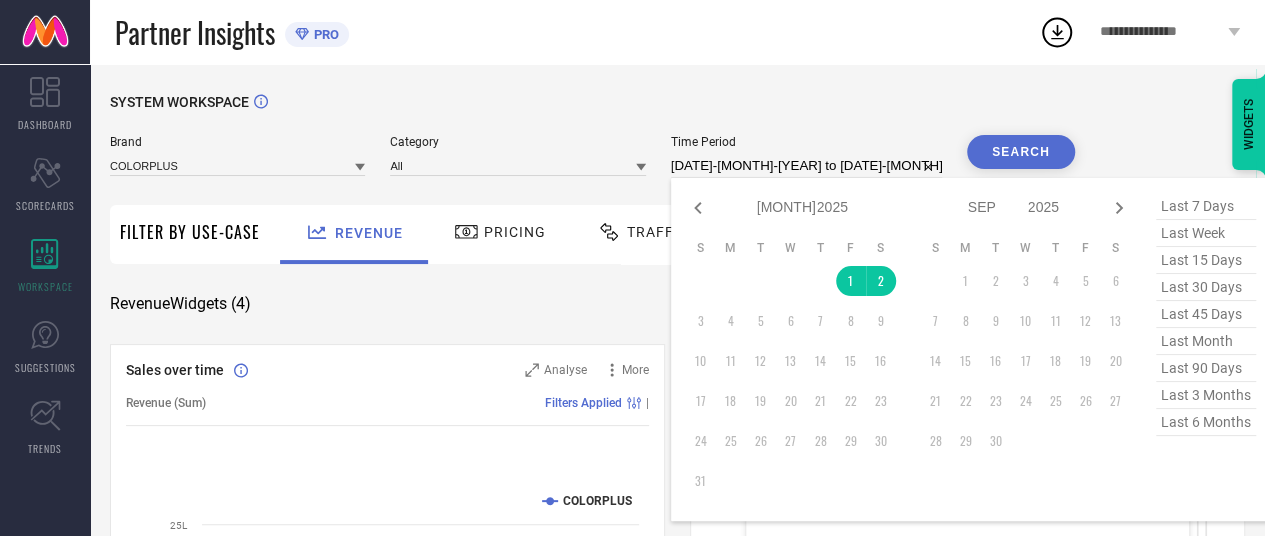 click on "[DATE]-[MONTH]-[YEAR] to [DATE]-[MONTH]-[YEAR]" at bounding box center [806, 166] 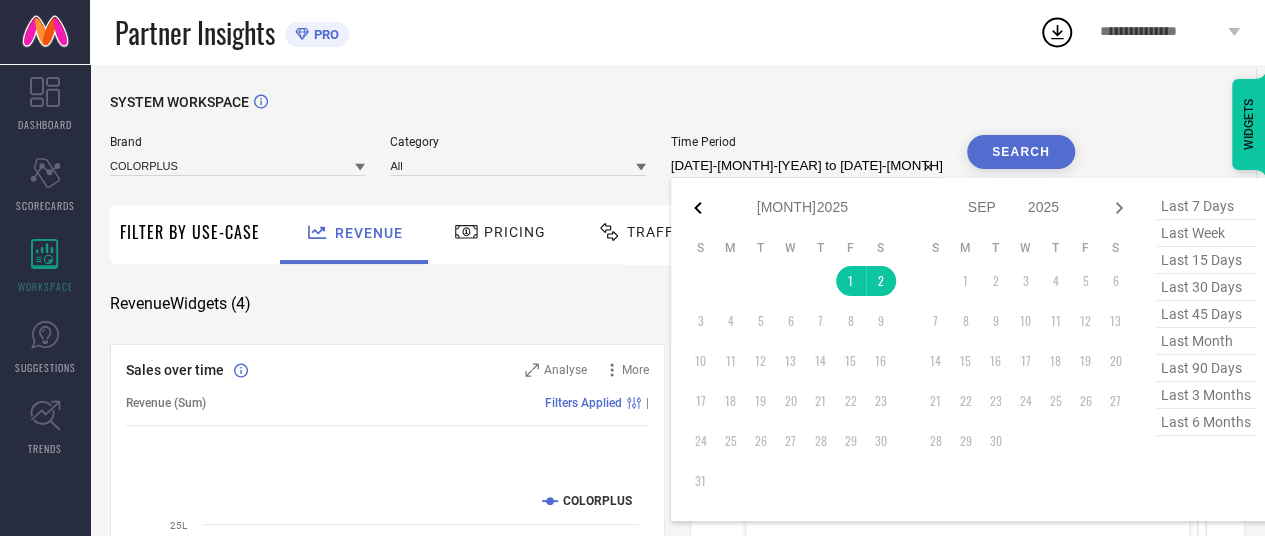 click 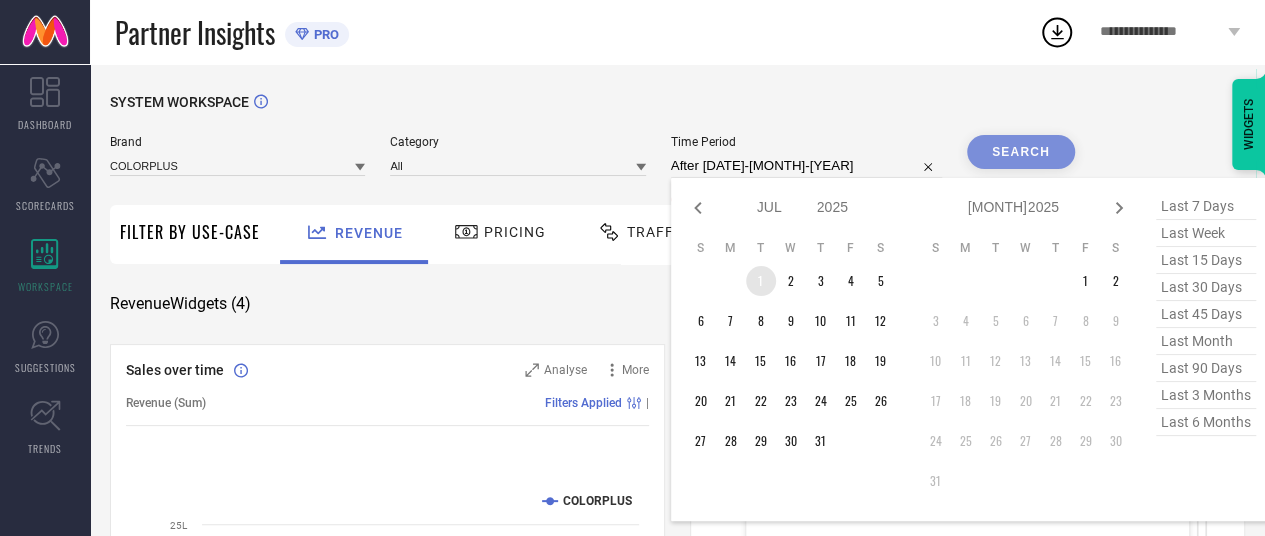 click on "1" at bounding box center (761, 281) 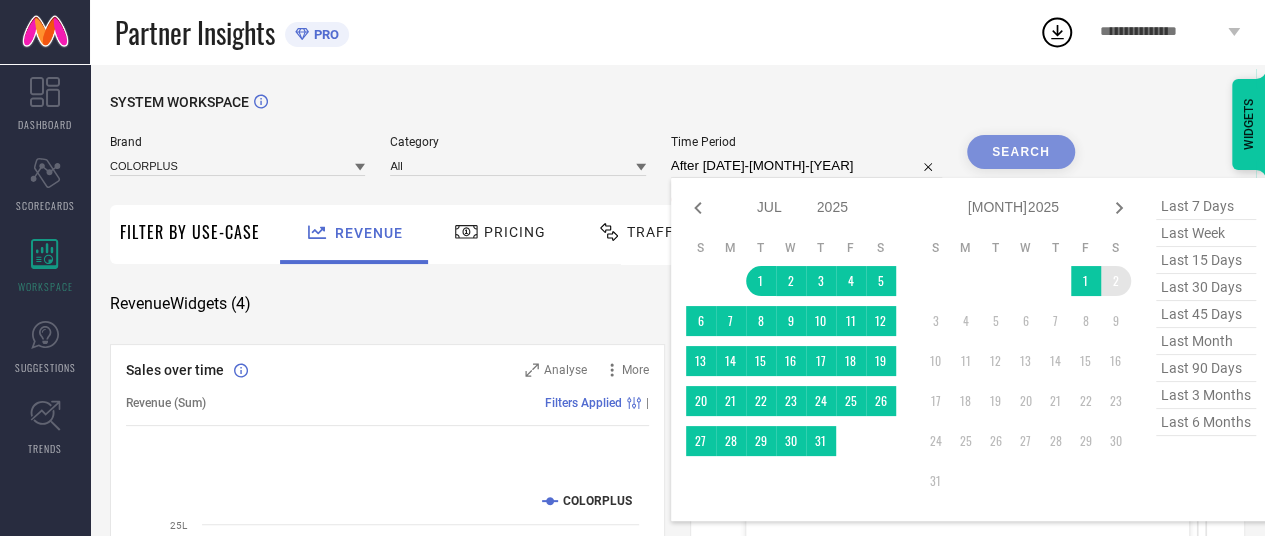 type on "[DATE] to [DATE]" 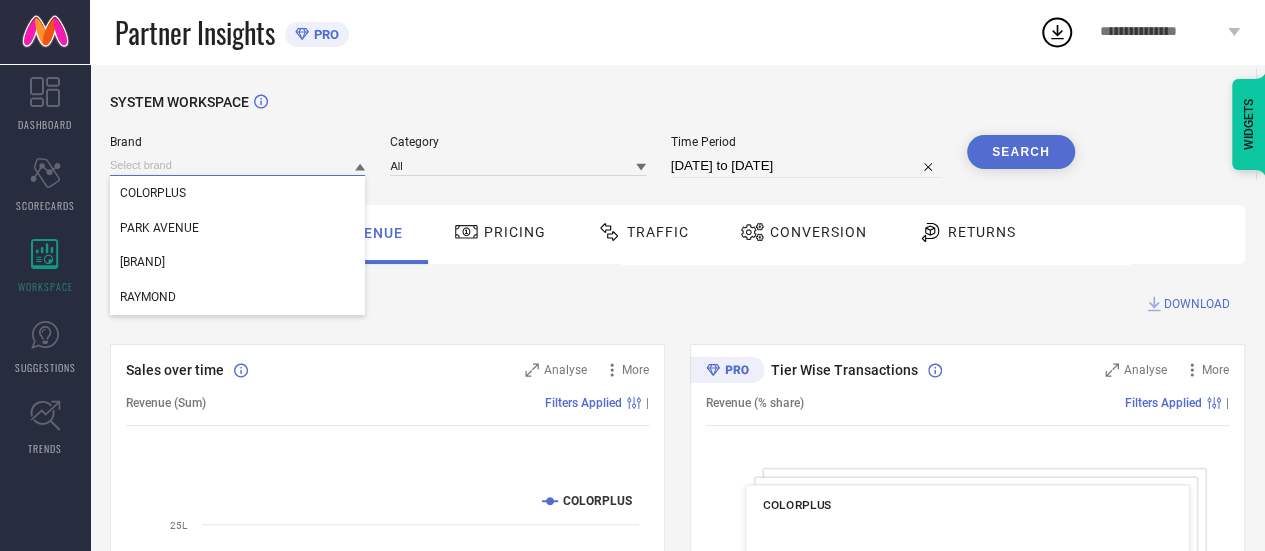 click at bounding box center (237, 165) 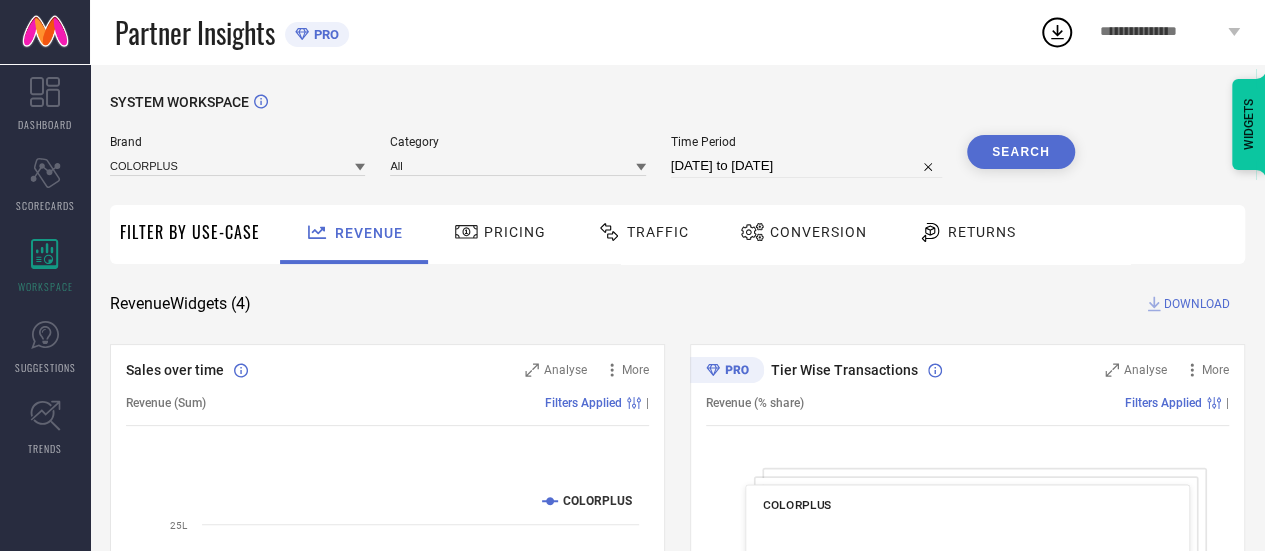 click on "Search" at bounding box center [1021, 152] 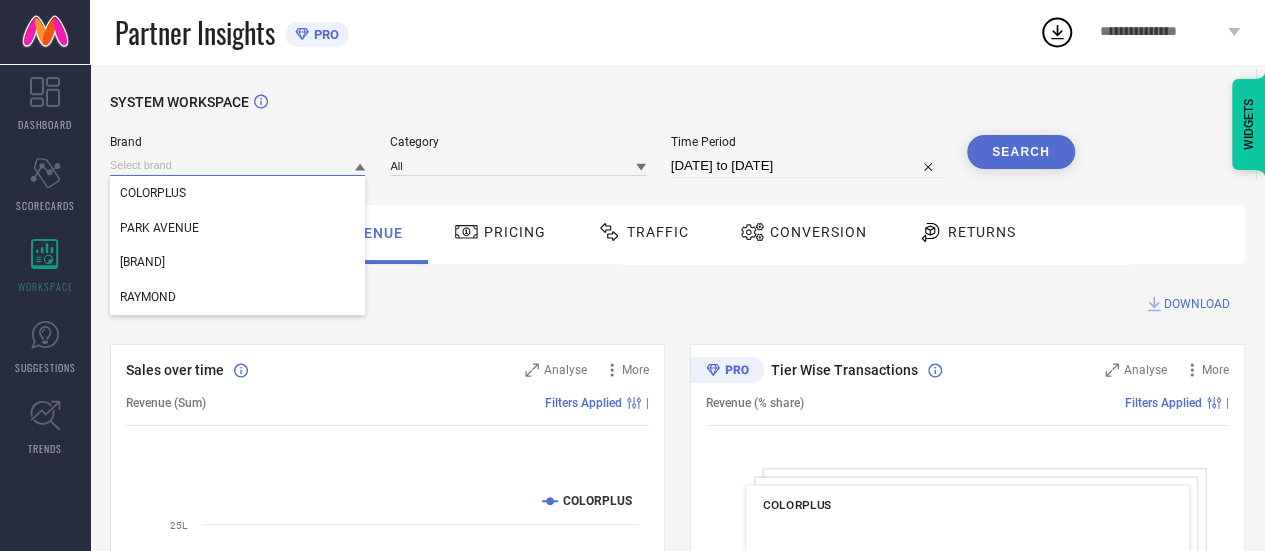 click at bounding box center (237, 165) 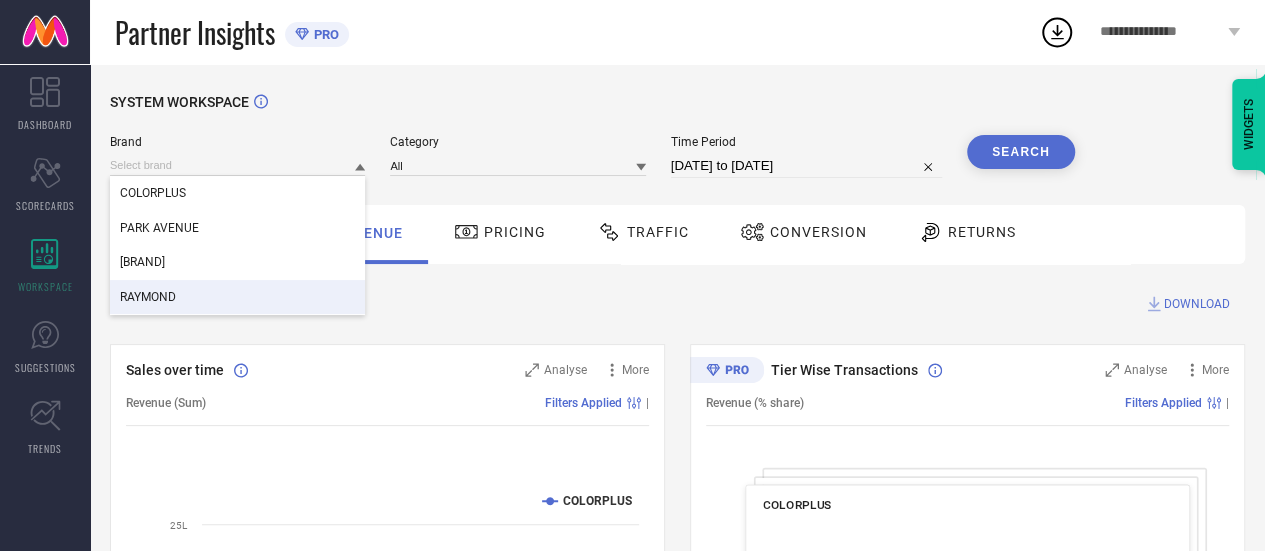 click on "RAYMOND" at bounding box center [148, 297] 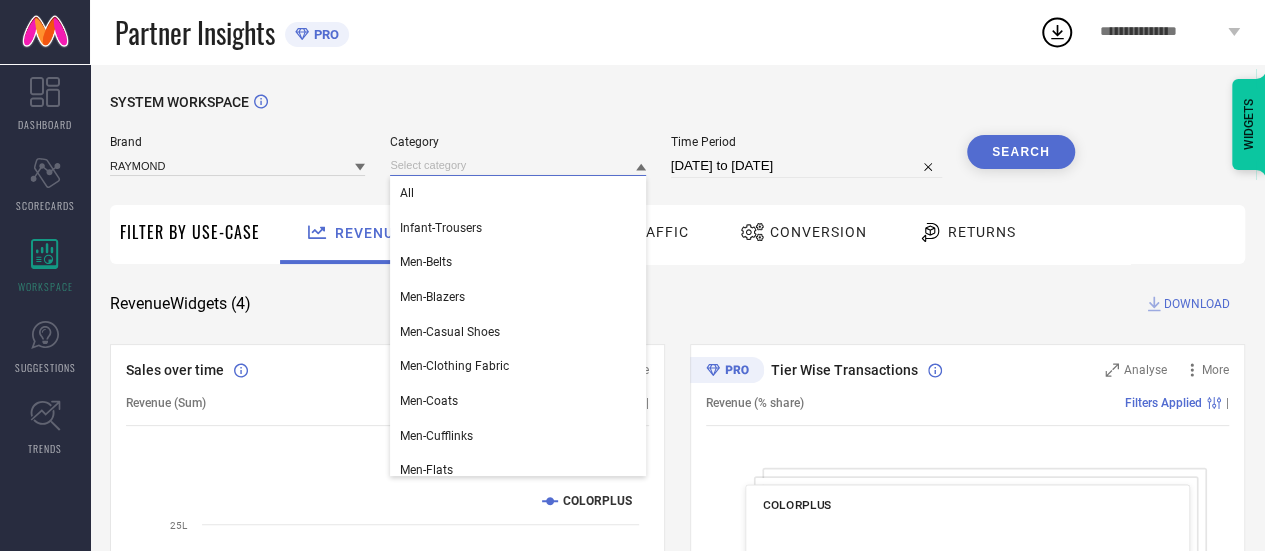 click at bounding box center (517, 165) 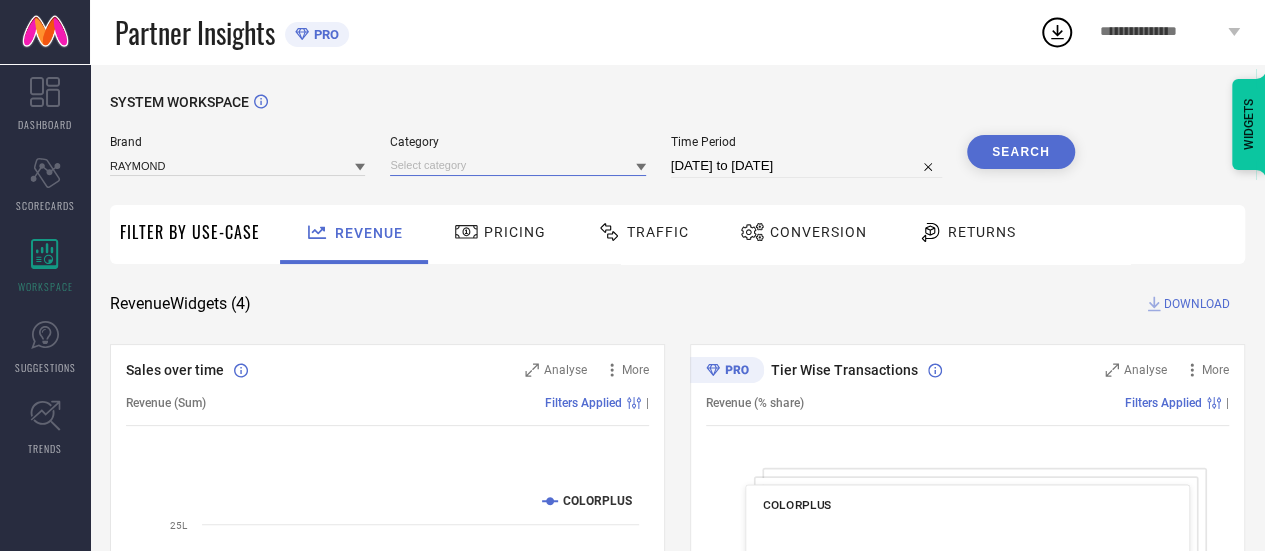 click at bounding box center (517, 165) 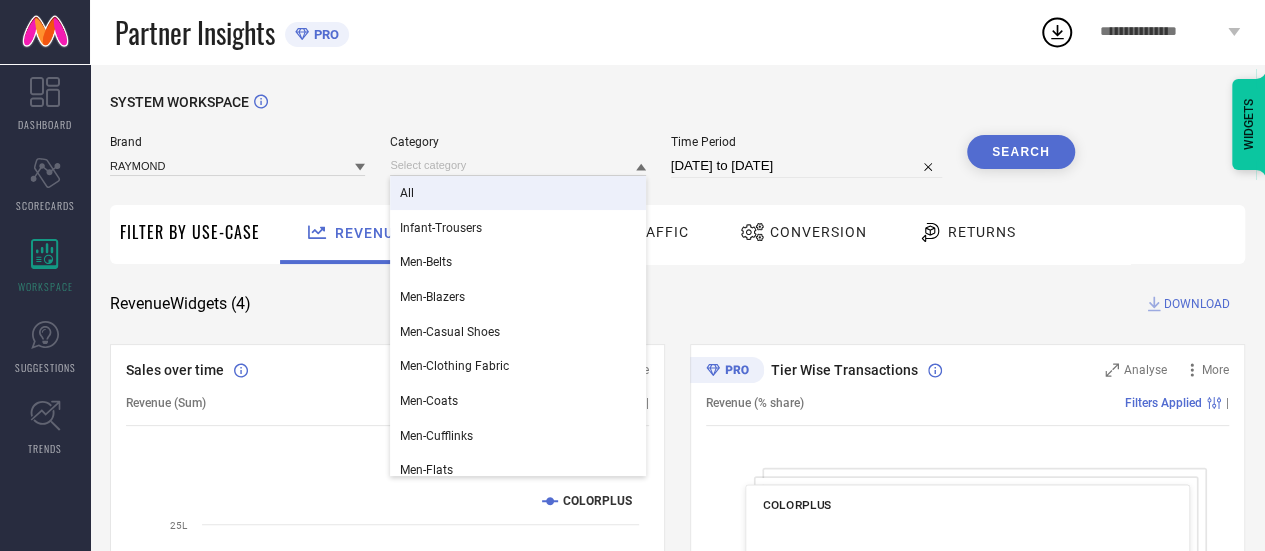 click on "All" at bounding box center (517, 193) 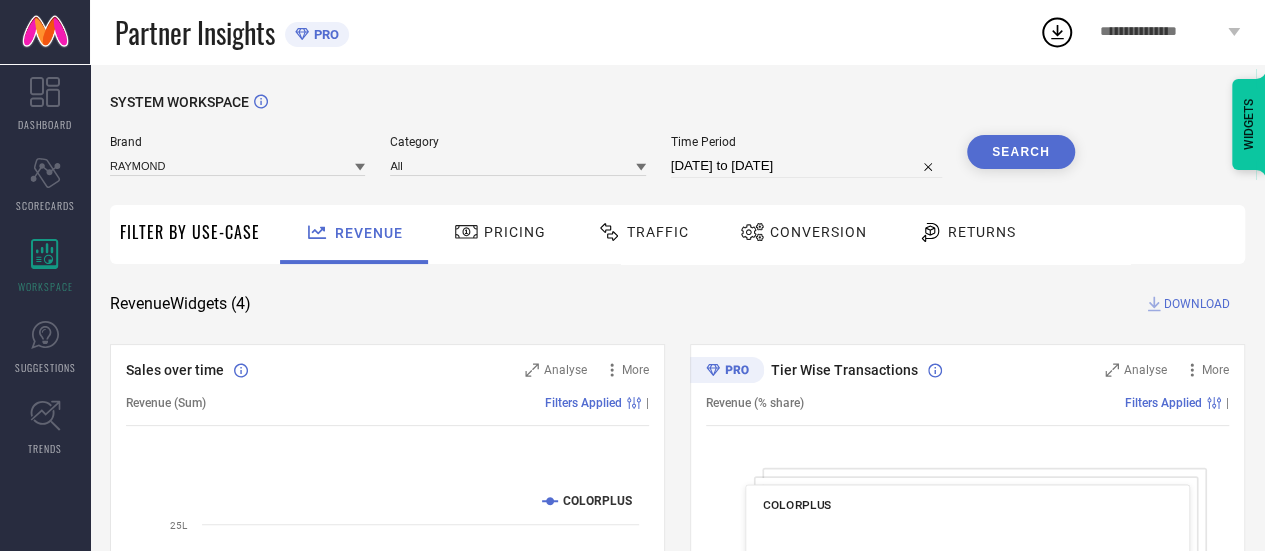 click on "Search" at bounding box center (1021, 152) 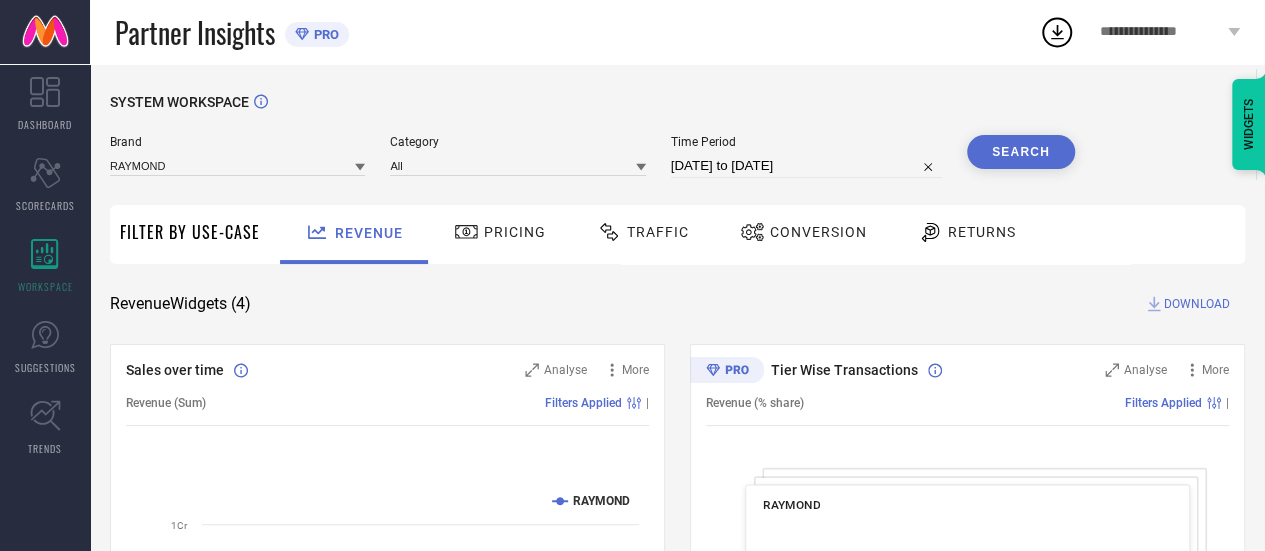 click on "Traffic" at bounding box center (643, 232) 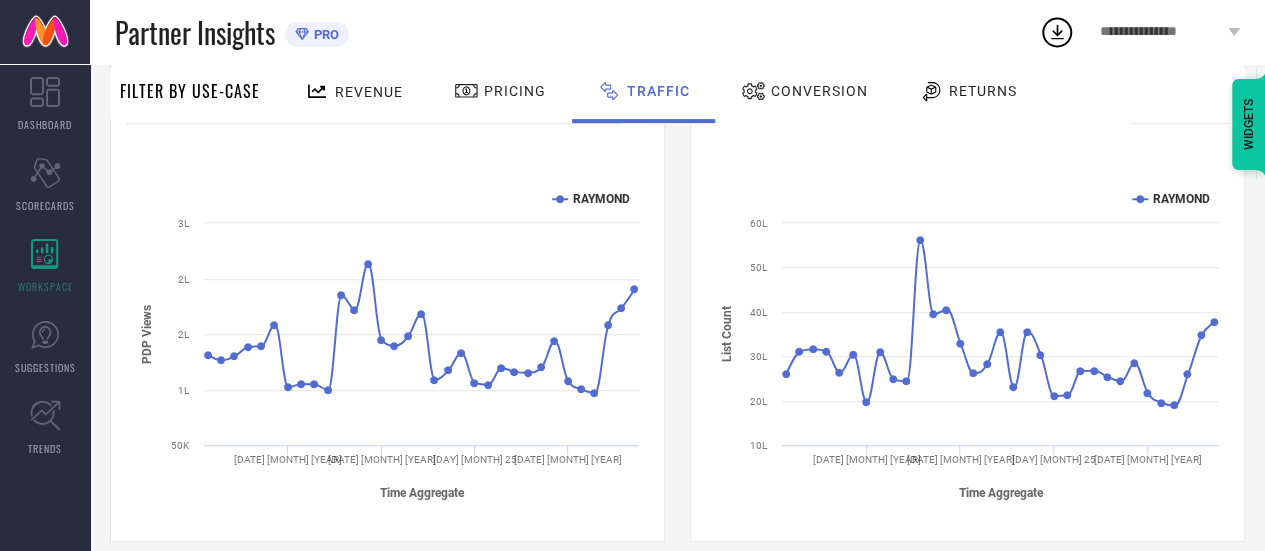 scroll, scrollTop: 305, scrollLeft: 0, axis: vertical 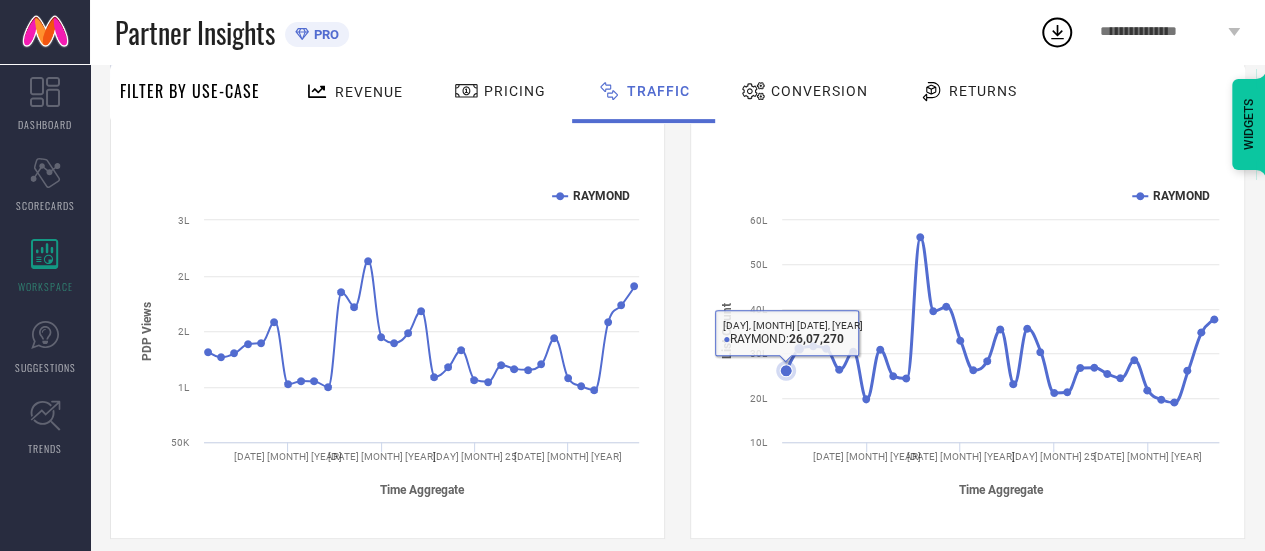 drag, startPoint x: 692, startPoint y: 299, endPoint x: 780, endPoint y: 369, distance: 112.44554 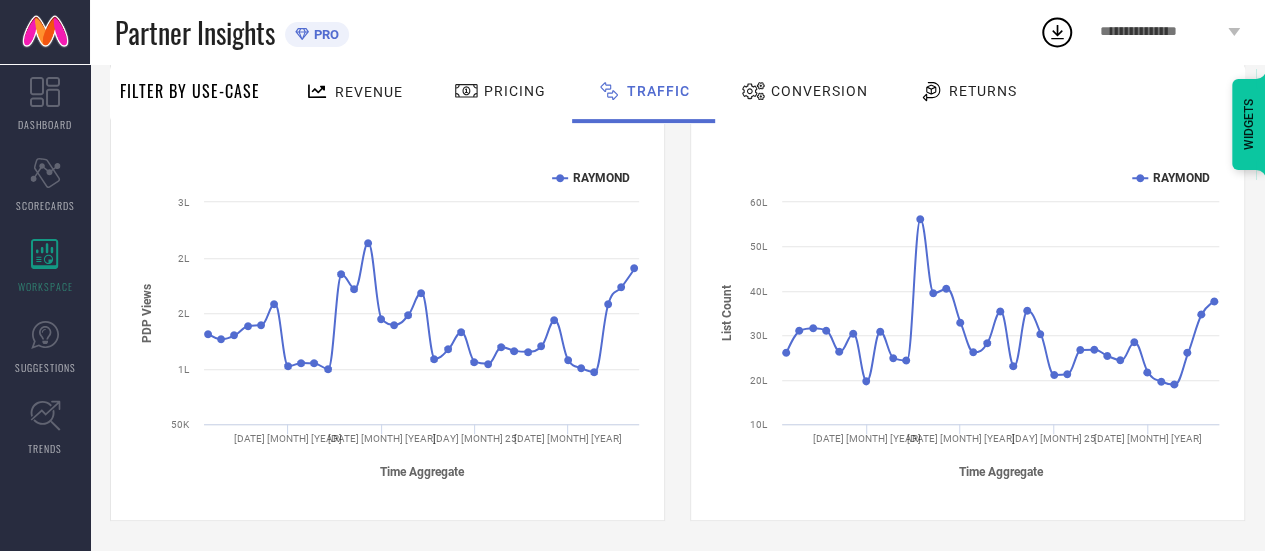 scroll, scrollTop: 0, scrollLeft: 0, axis: both 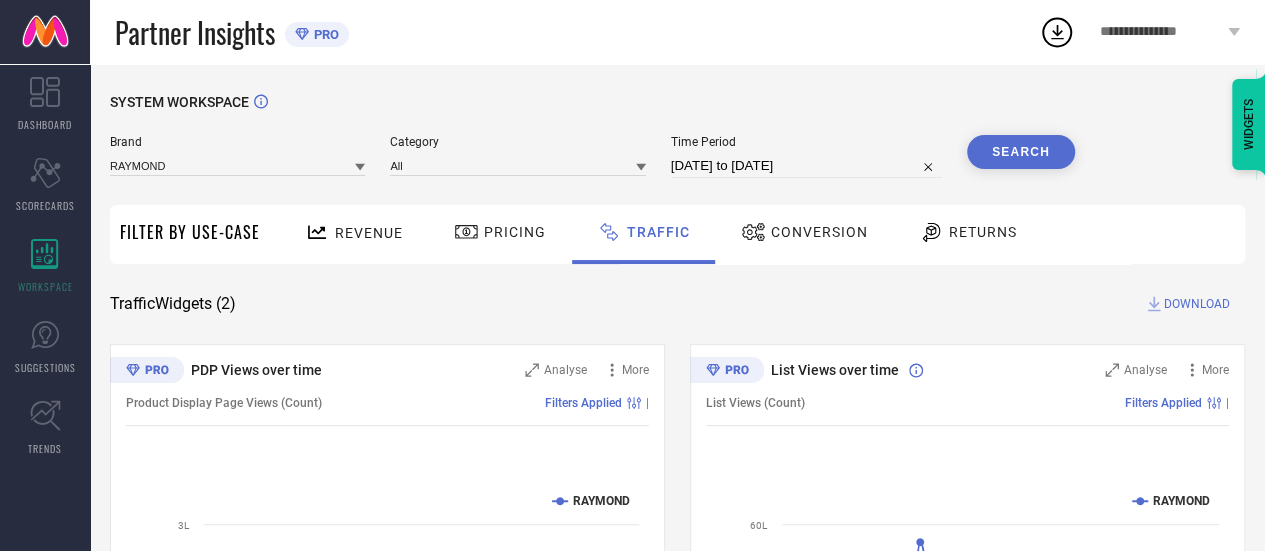 click on "Revenue" at bounding box center [354, 232] 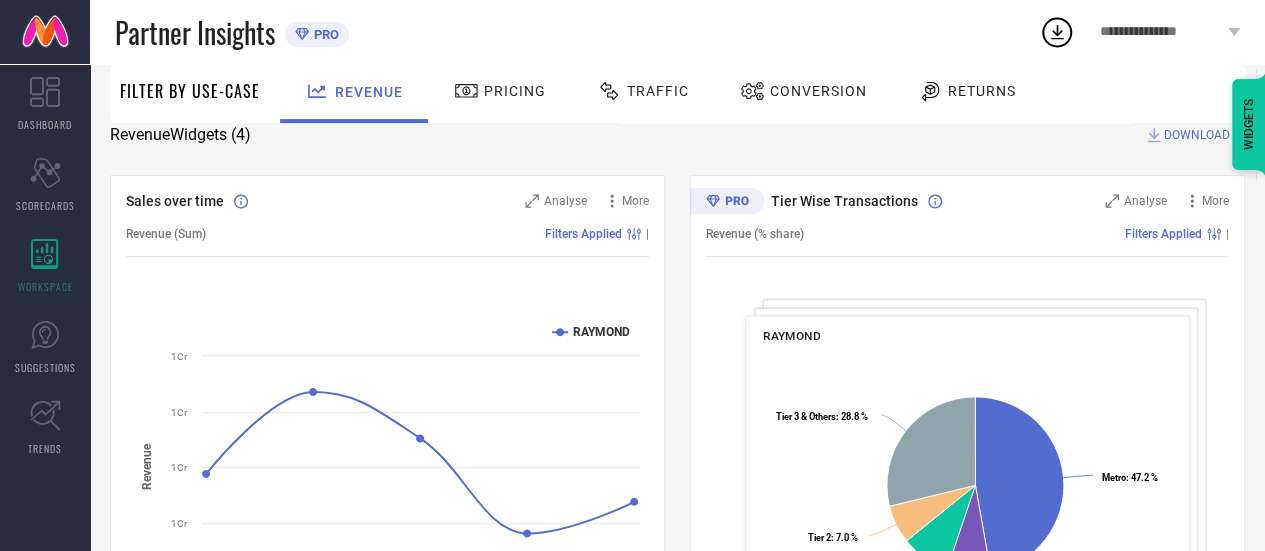 scroll, scrollTop: 166, scrollLeft: 0, axis: vertical 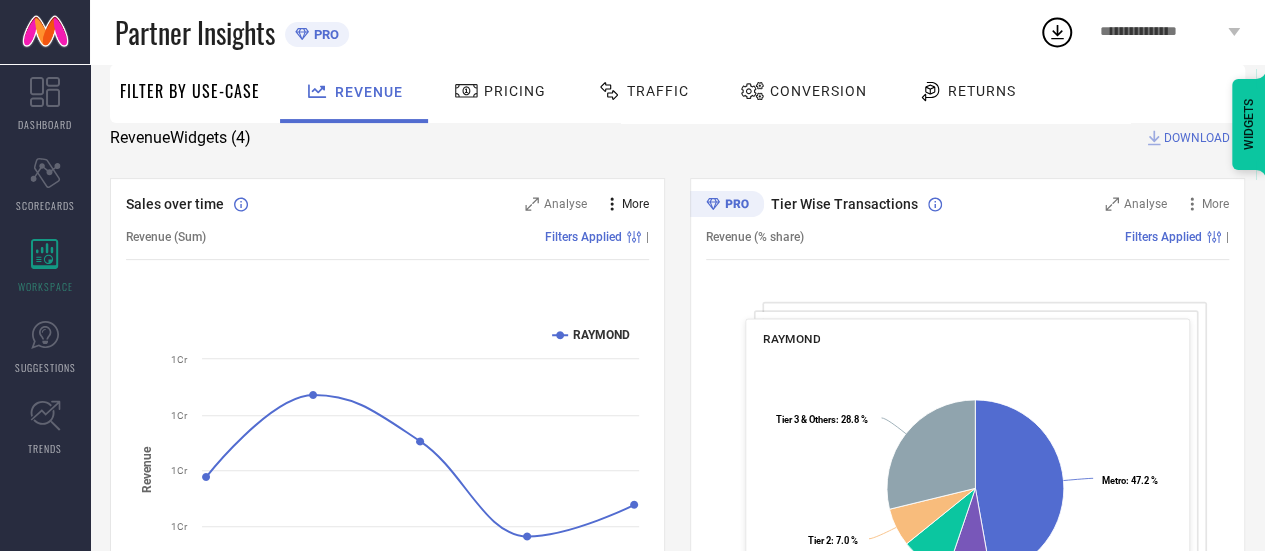 click 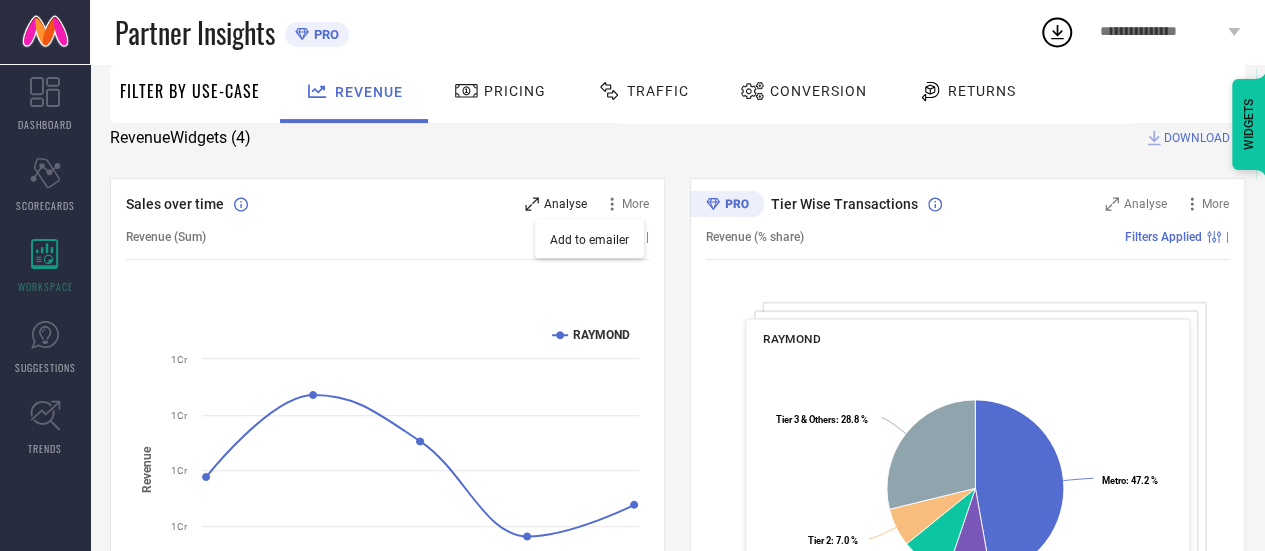 click on "Analyse" at bounding box center [565, 204] 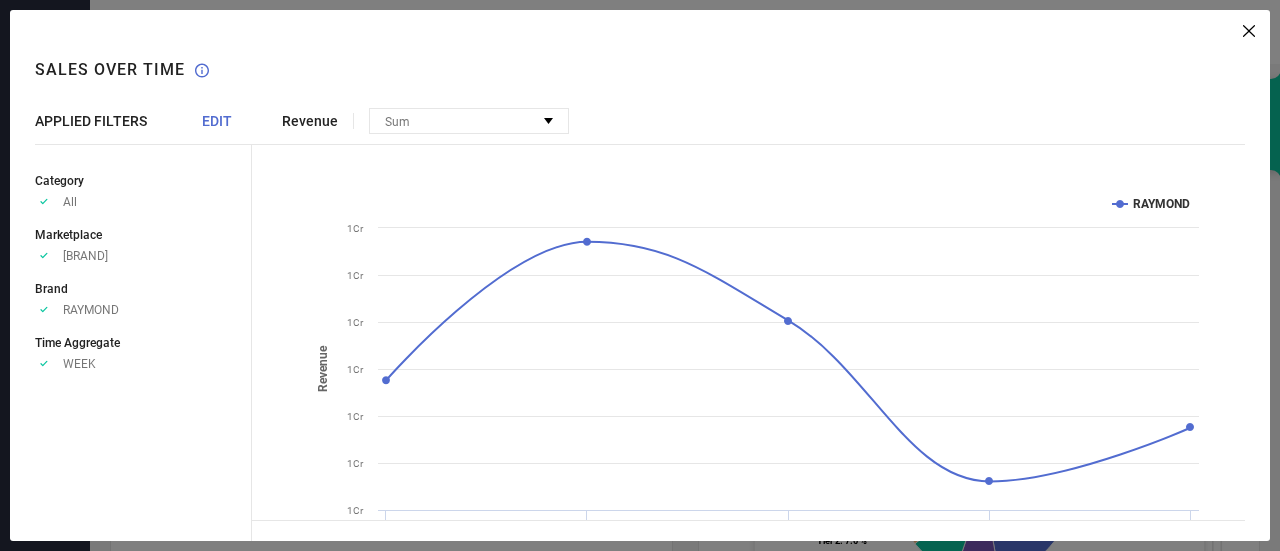 click on "APPLIED   FILTERS EDIT" at bounding box center (143, 121) 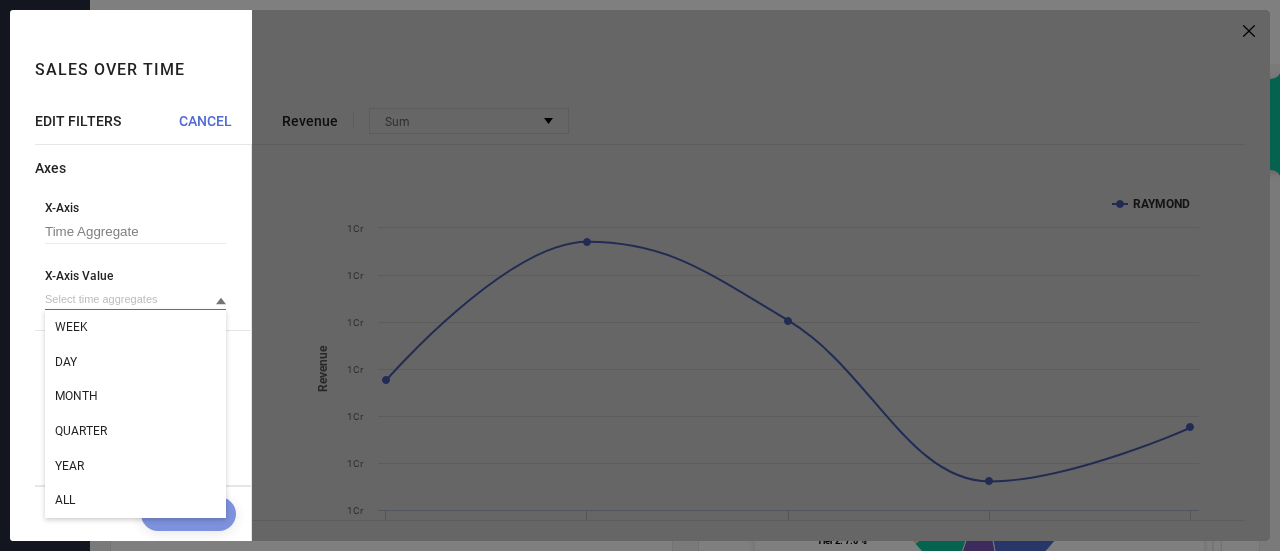 click at bounding box center (135, 299) 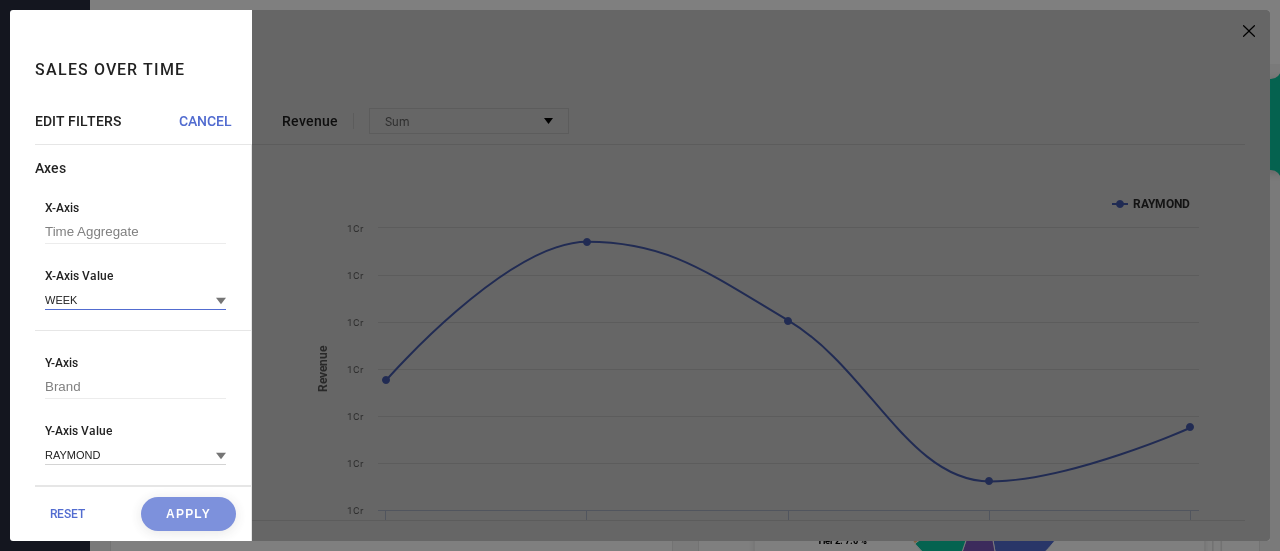 click at bounding box center (135, 299) 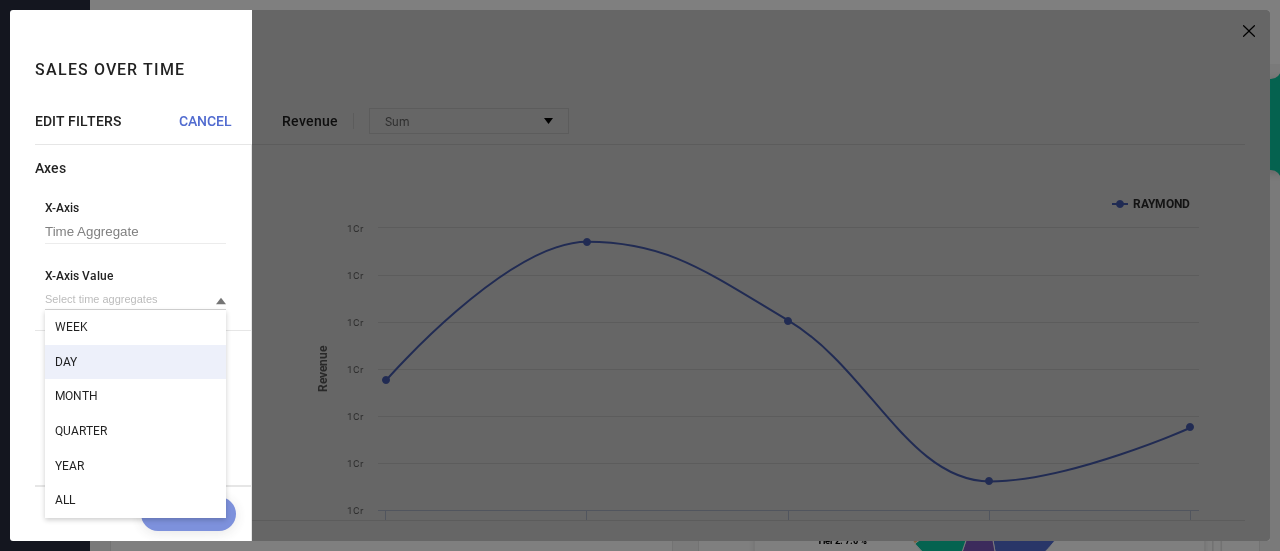 click on "DAY" at bounding box center (66, 362) 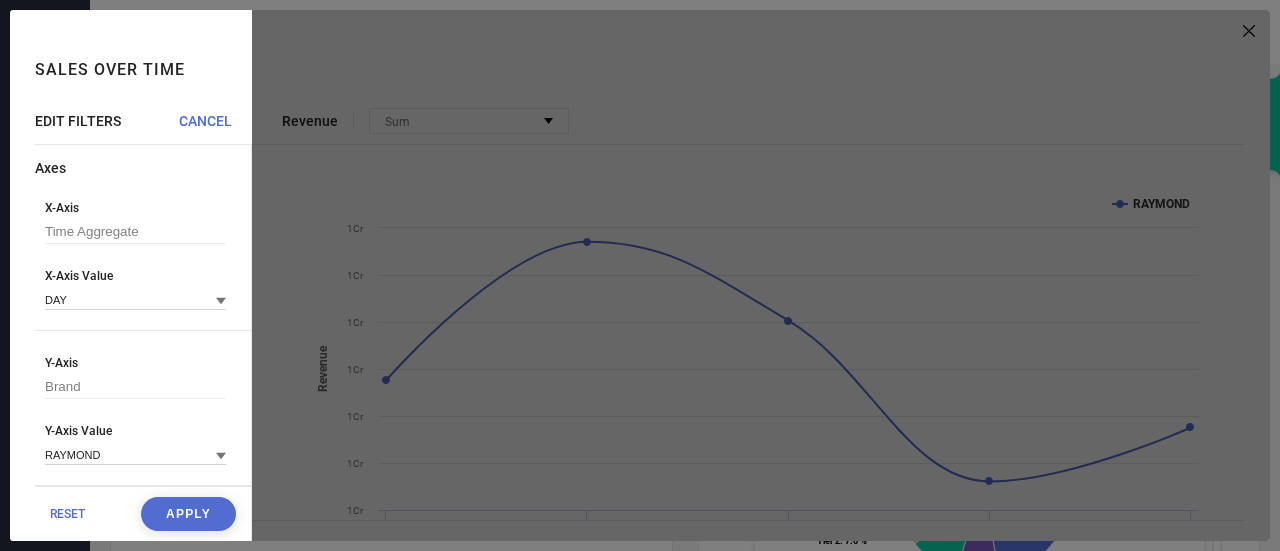 click on "Apply" at bounding box center (188, 514) 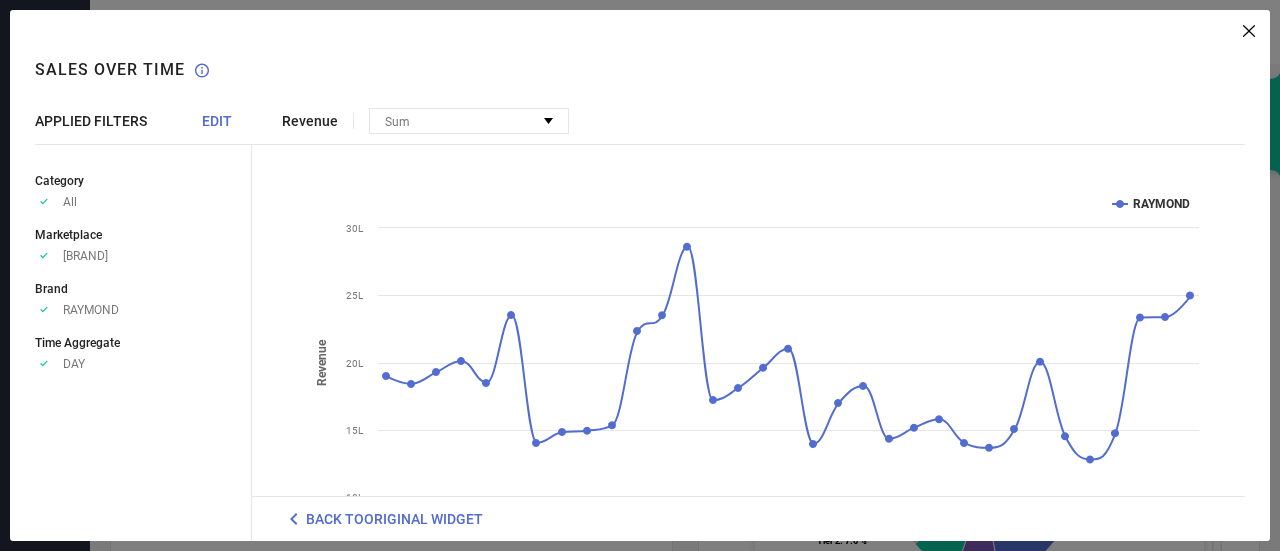 click 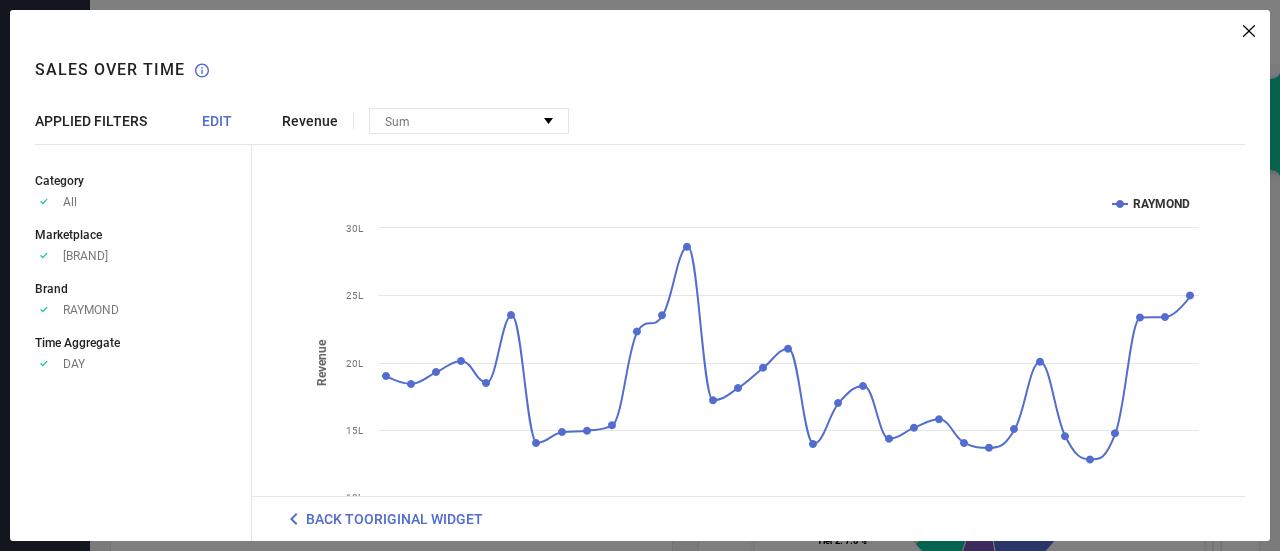 click 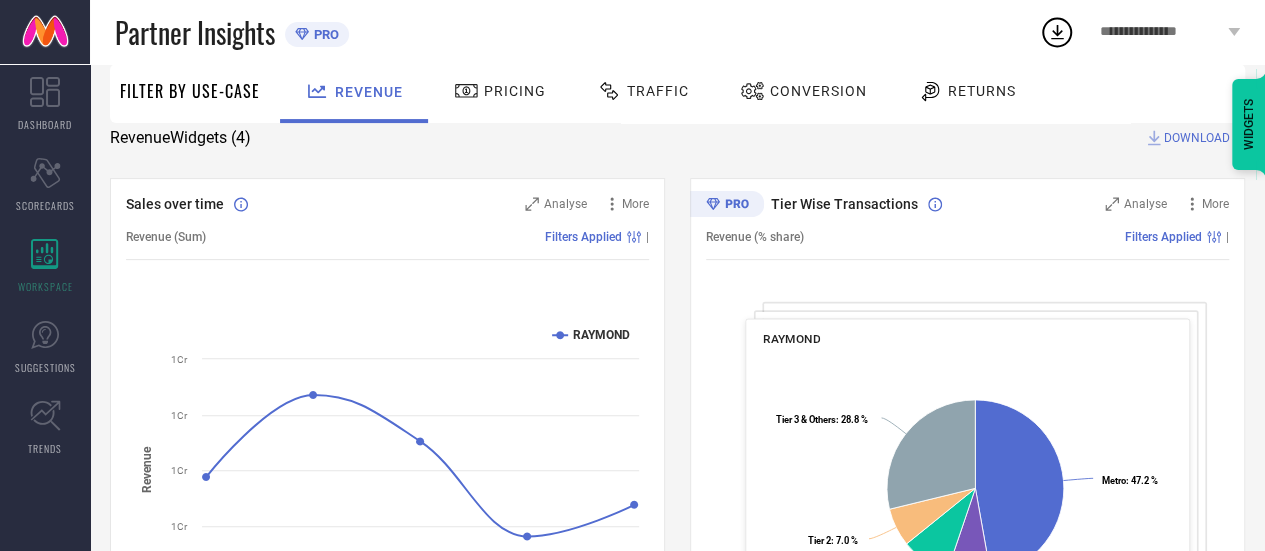 scroll, scrollTop: 0, scrollLeft: 0, axis: both 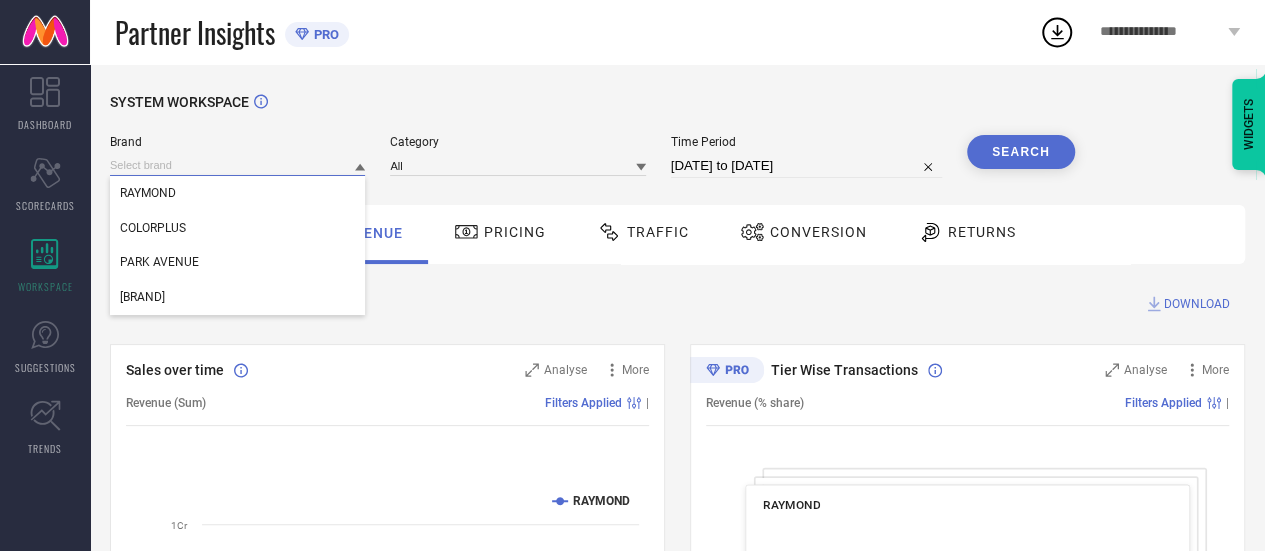 click at bounding box center (237, 165) 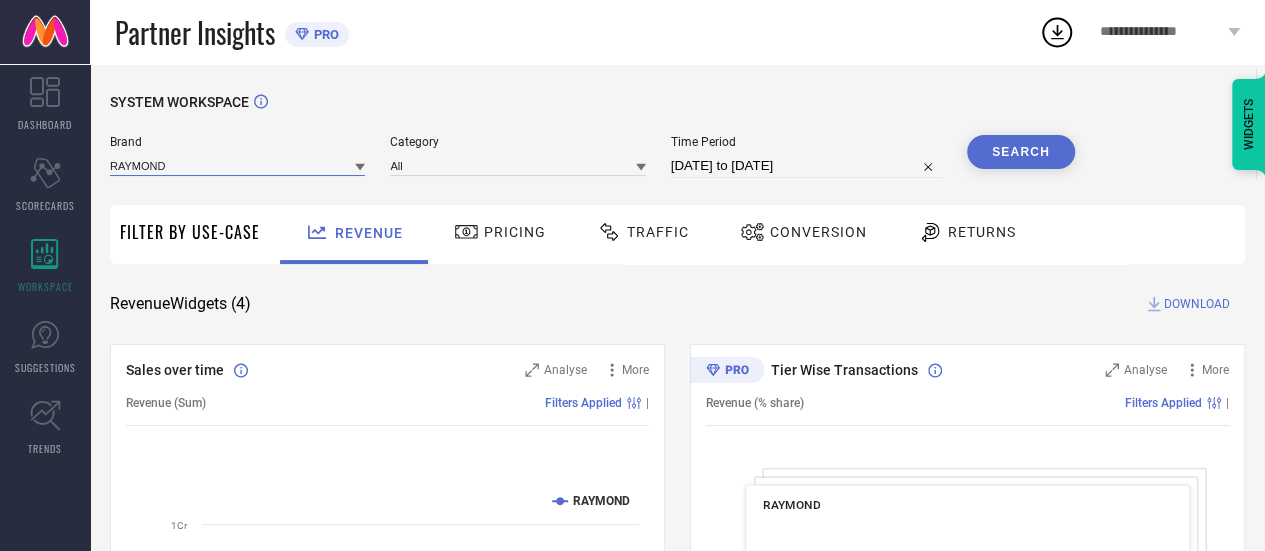 click at bounding box center [237, 165] 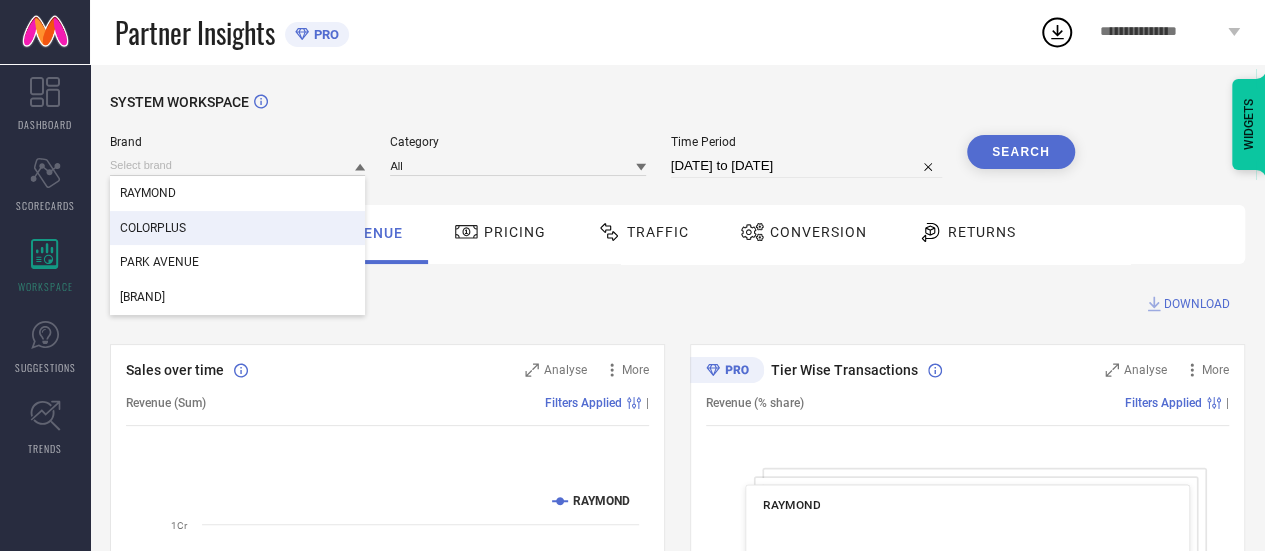 click on "COLORPLUS" at bounding box center [153, 228] 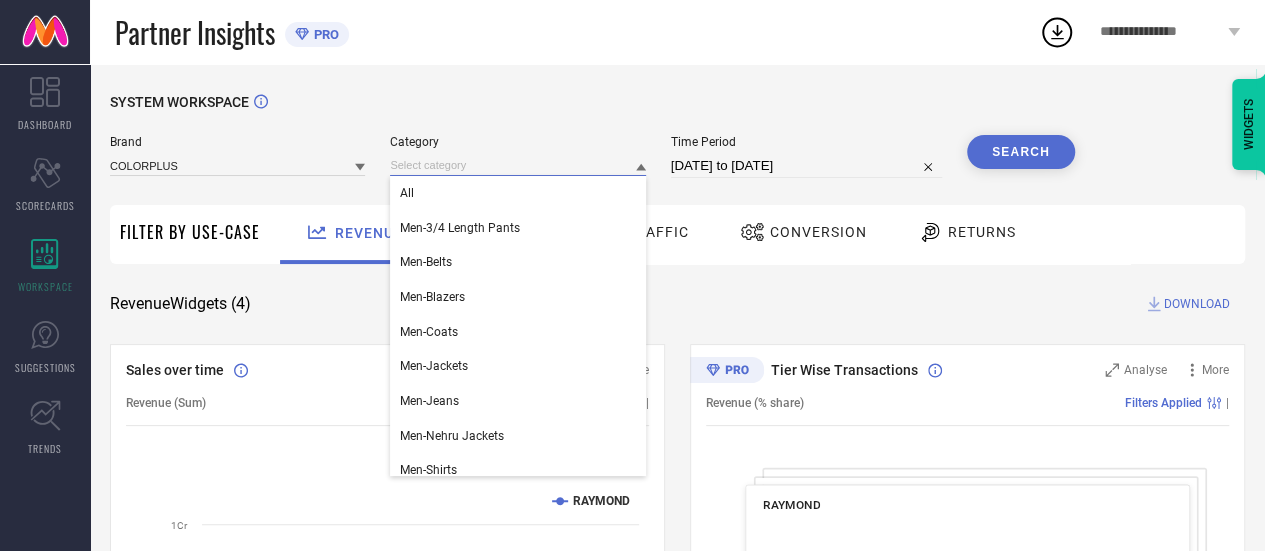 click at bounding box center [517, 165] 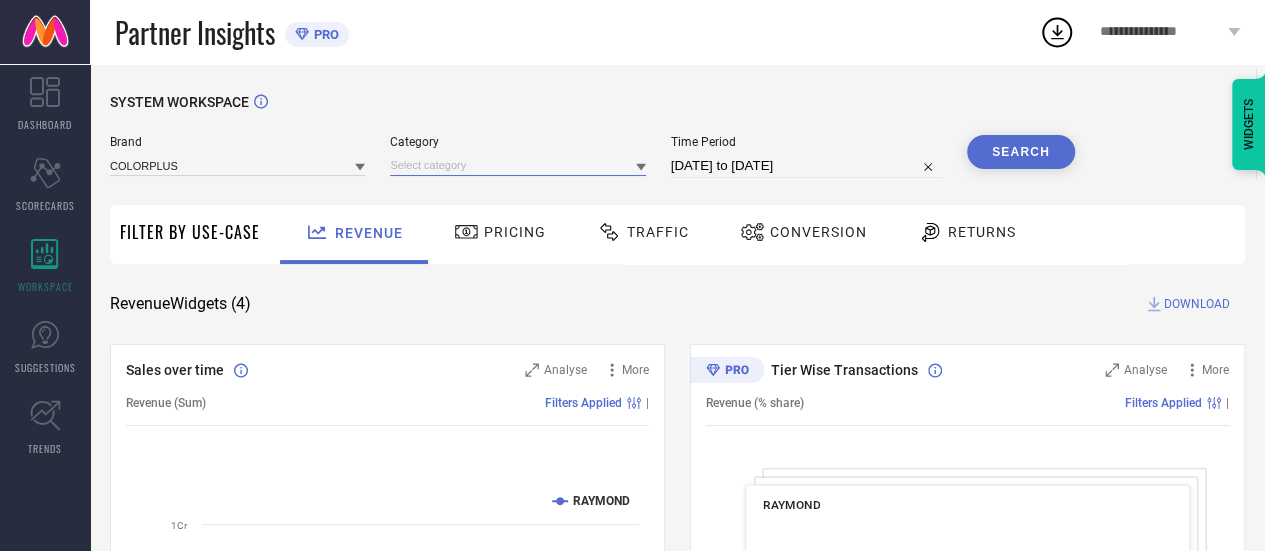 click at bounding box center [517, 165] 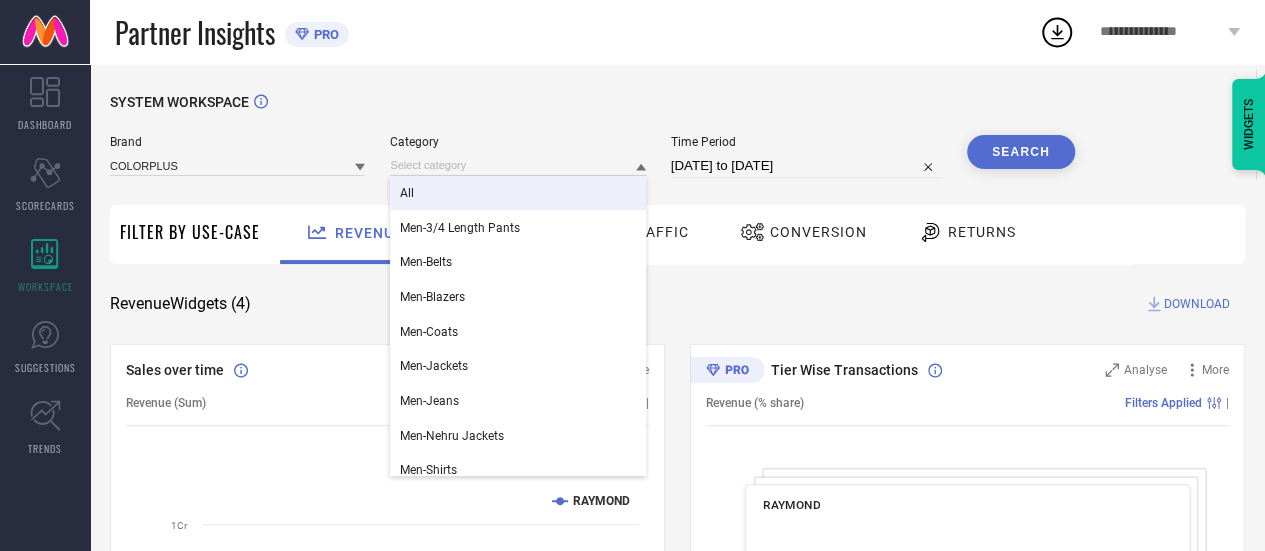 click on "All" at bounding box center [517, 193] 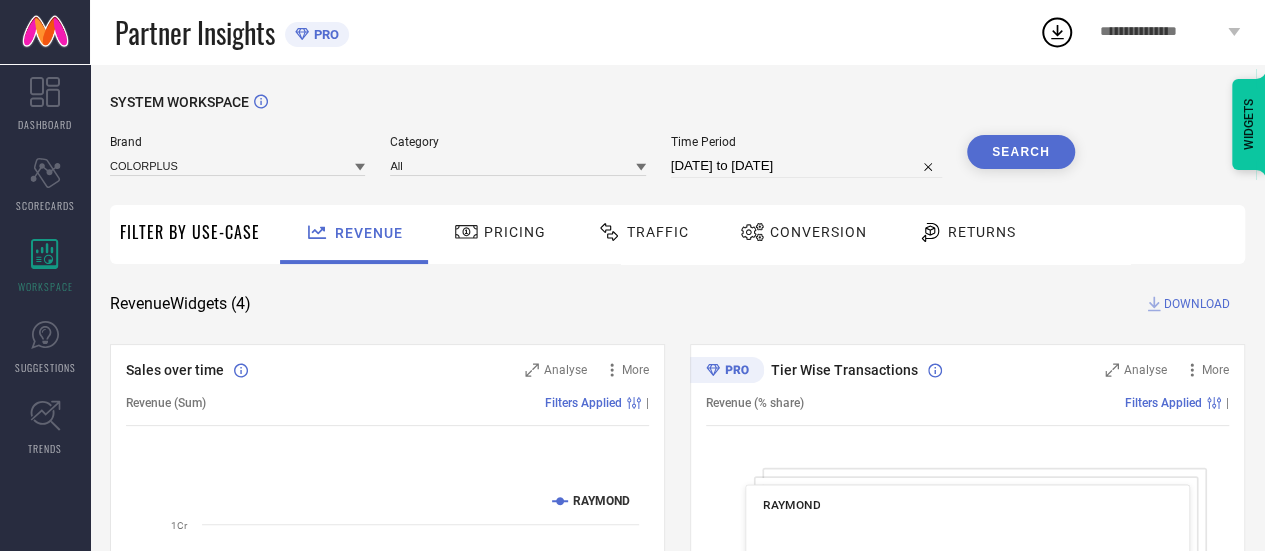select on "6" 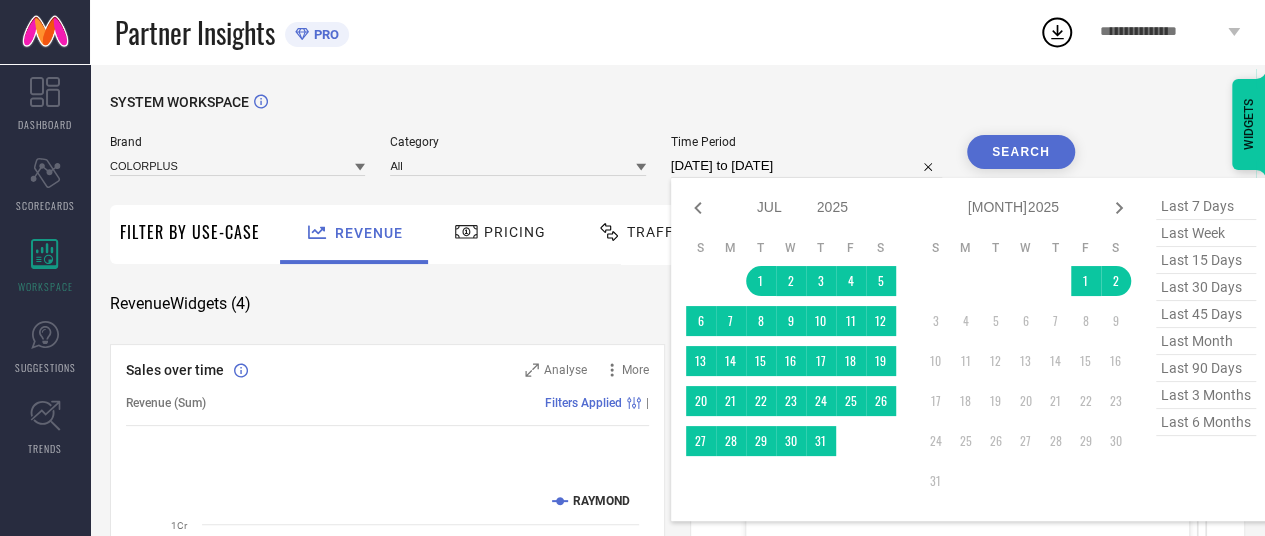 click on "[DATE] to [DATE]" at bounding box center [806, 166] 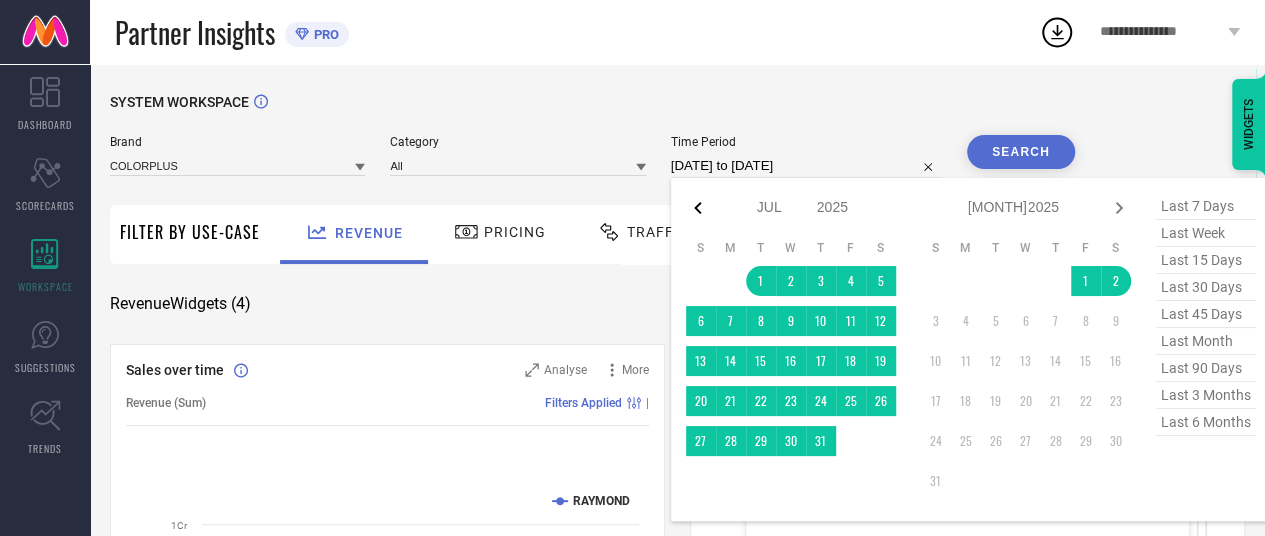 click 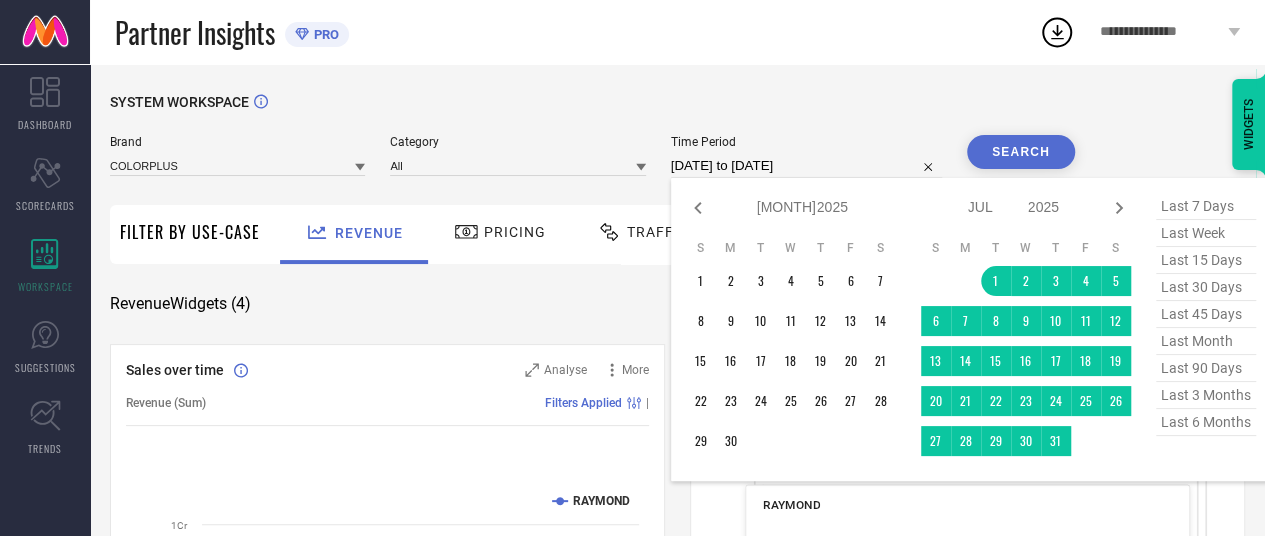 click 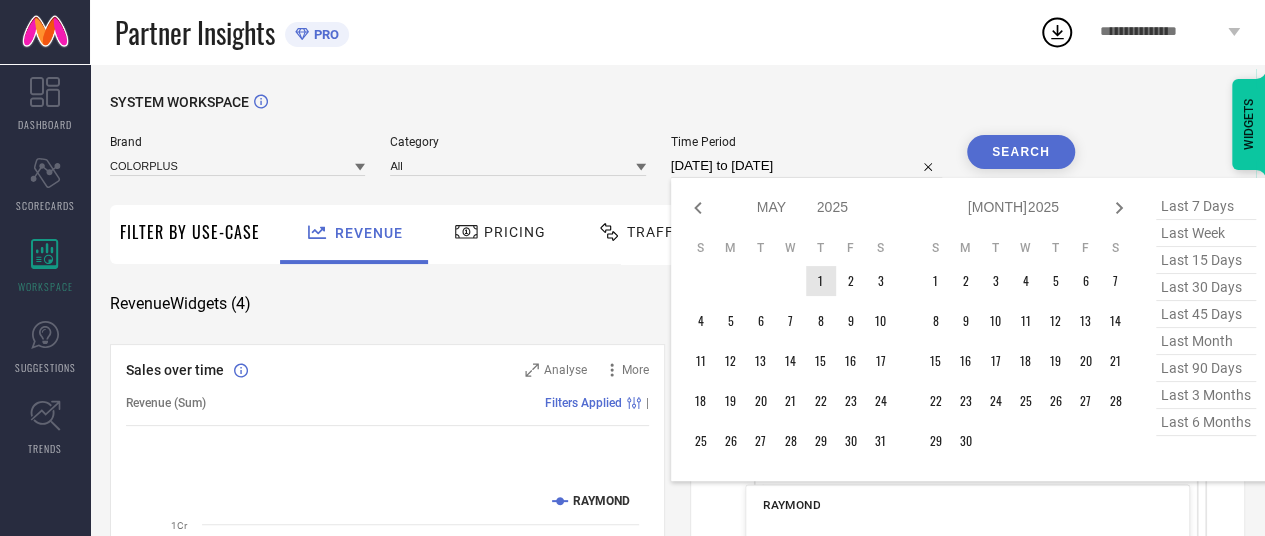 type on "After [DATE]-[MONTH]-[YEAR]" 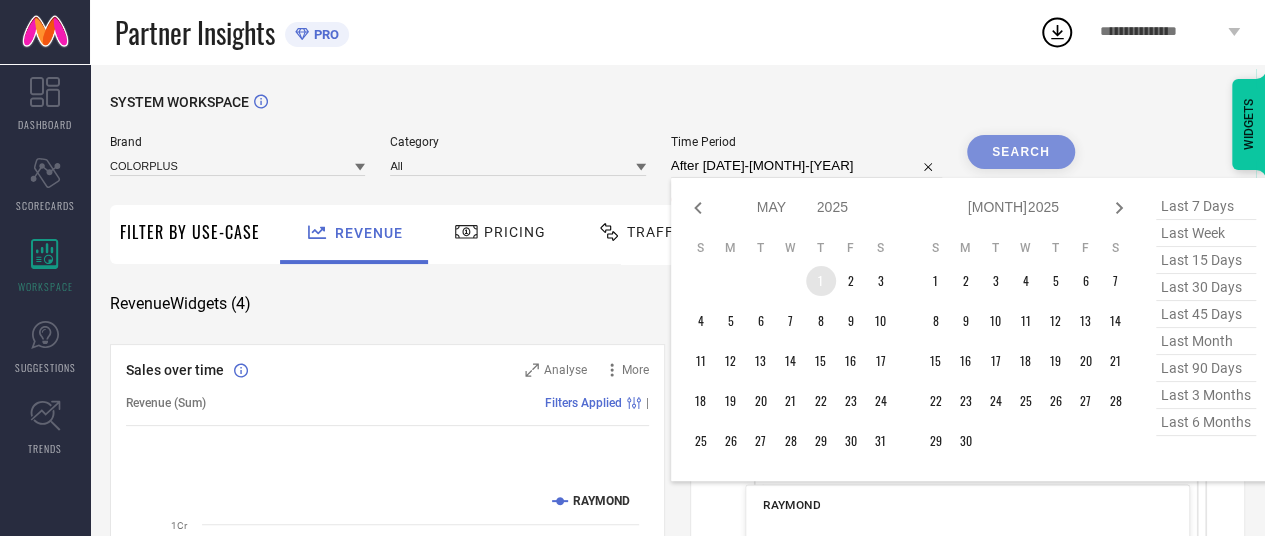 click on "1" at bounding box center [821, 281] 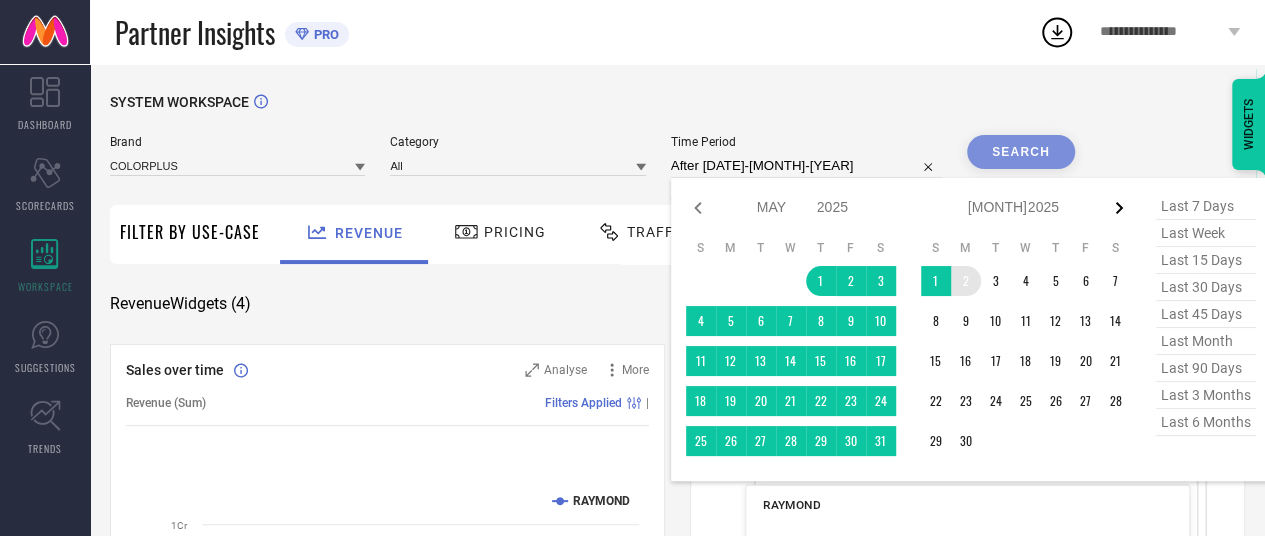 click 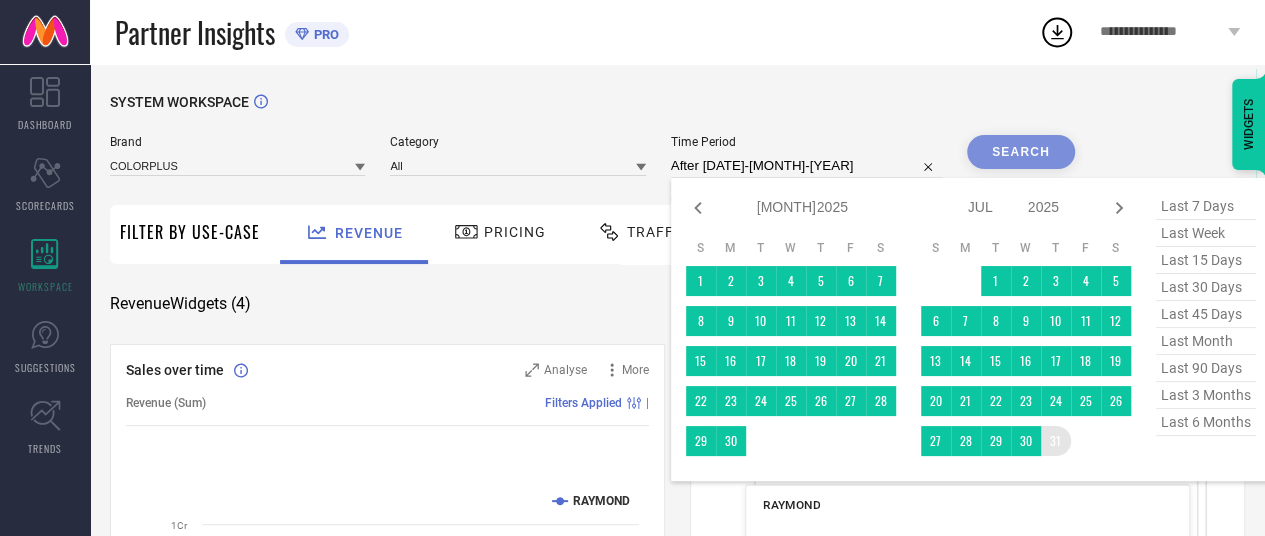 type on "[DATE]-[MONTH]-[YEAR] to [DATE]-[MONTH]-[YEAR]" 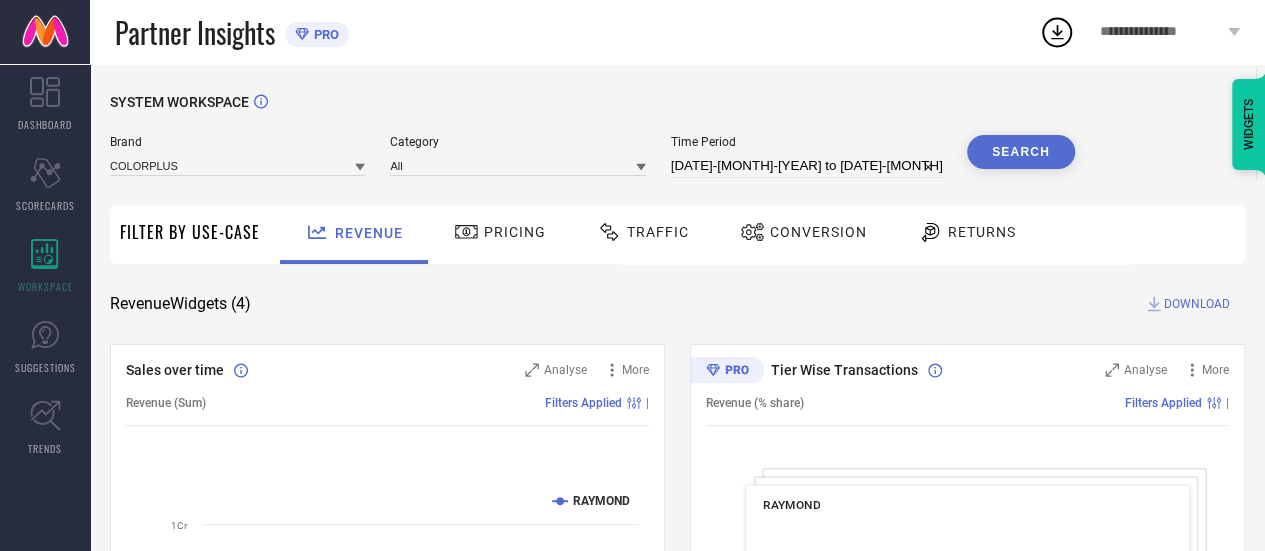 click on "Search" at bounding box center (1021, 152) 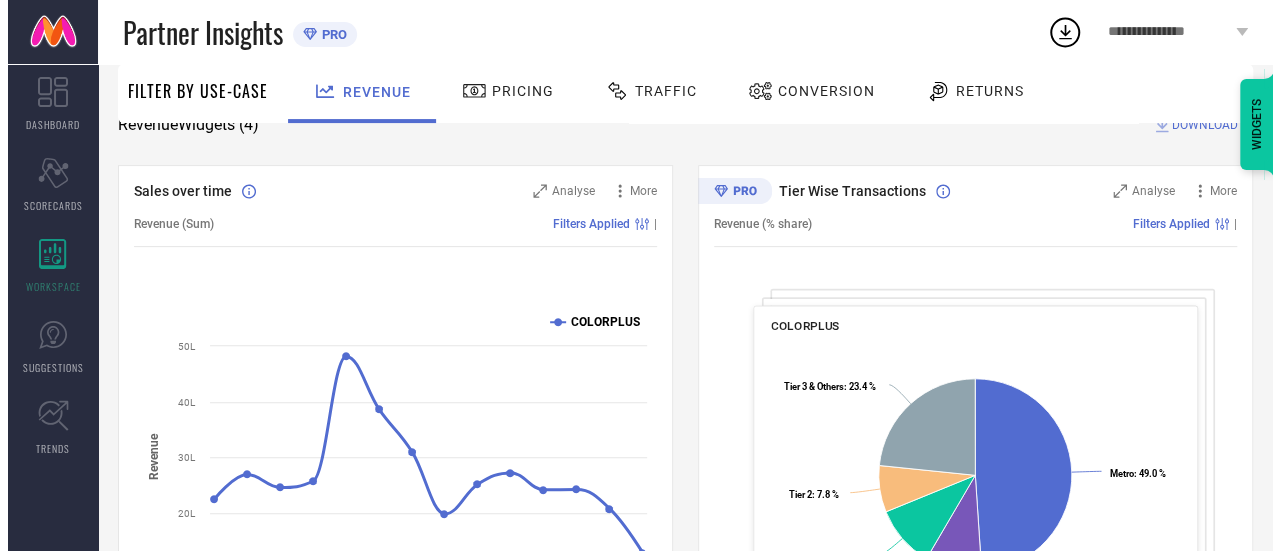 scroll, scrollTop: 180, scrollLeft: 0, axis: vertical 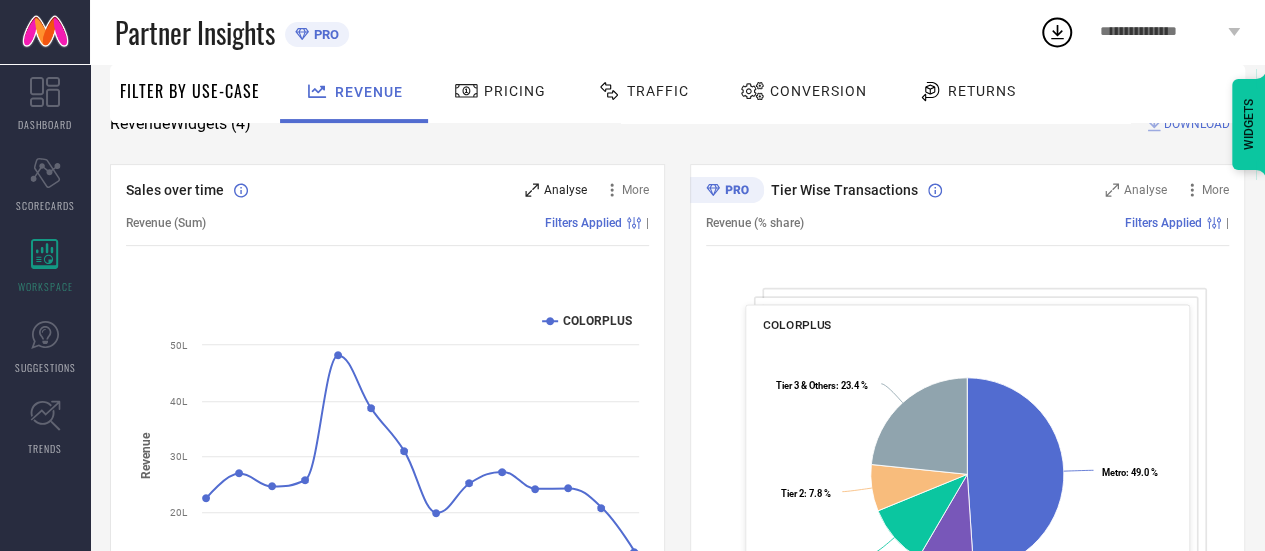 click on "Analyse" at bounding box center (556, 190) 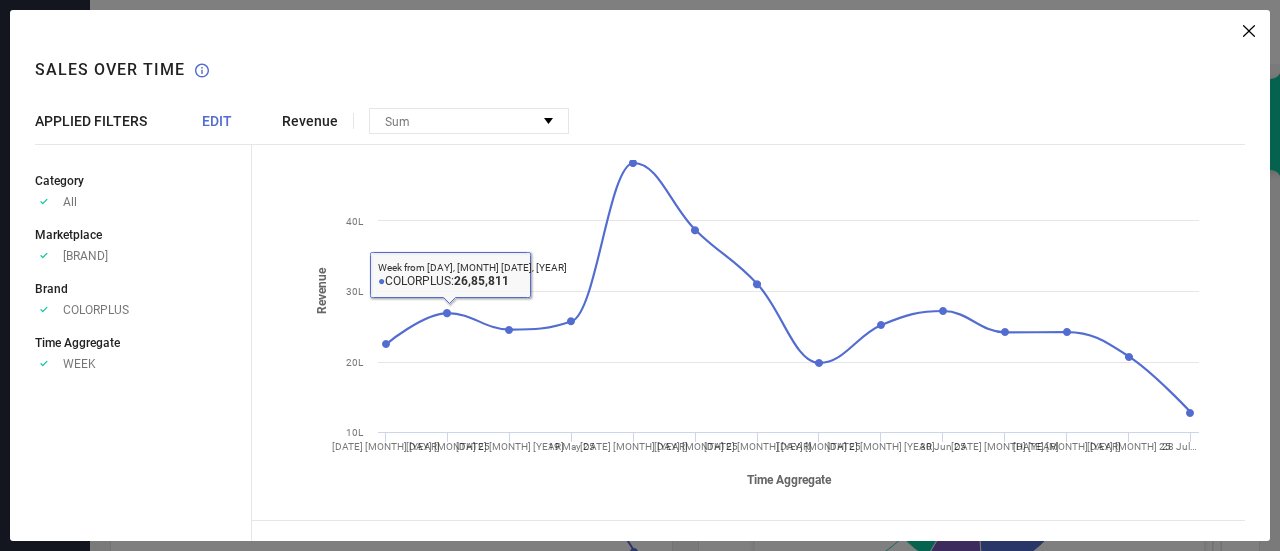 scroll, scrollTop: 0, scrollLeft: 0, axis: both 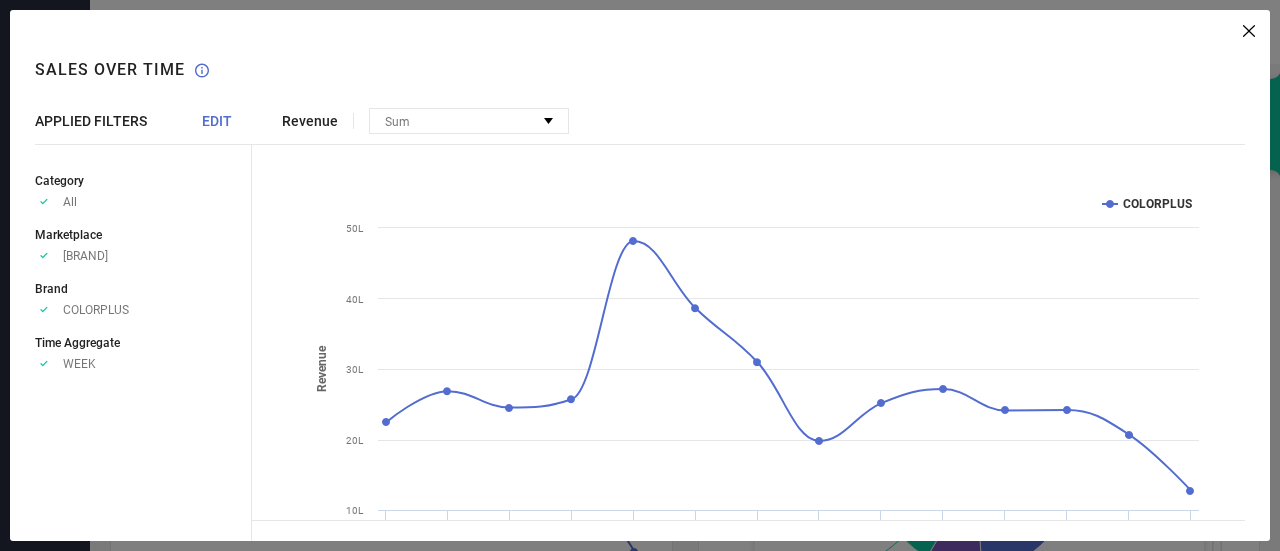 click on "EDIT" at bounding box center [217, 121] 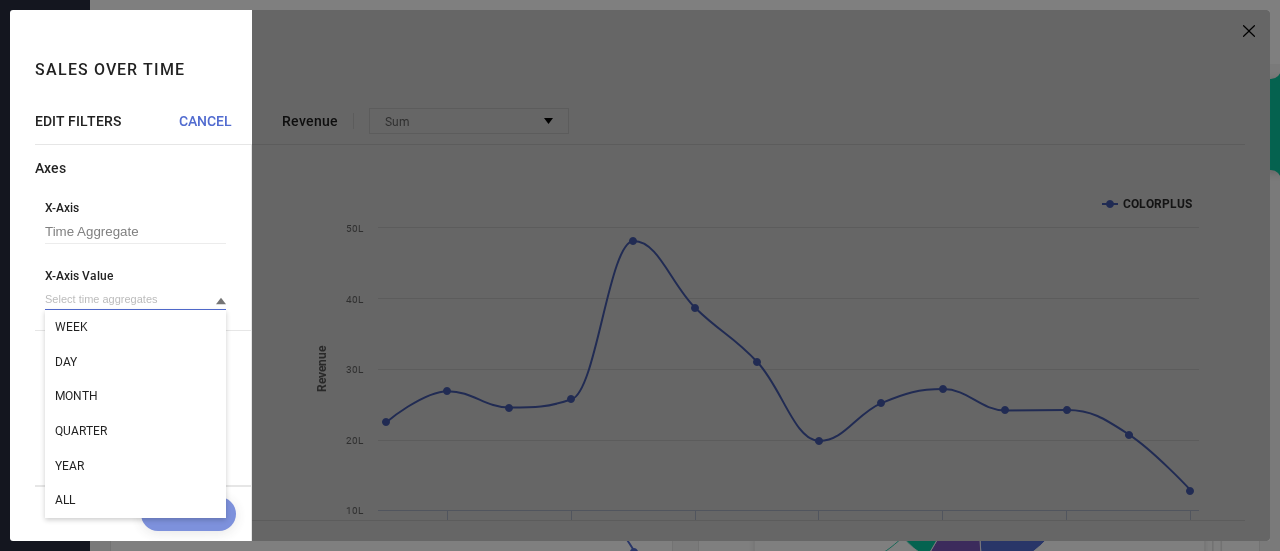 click at bounding box center (135, 299) 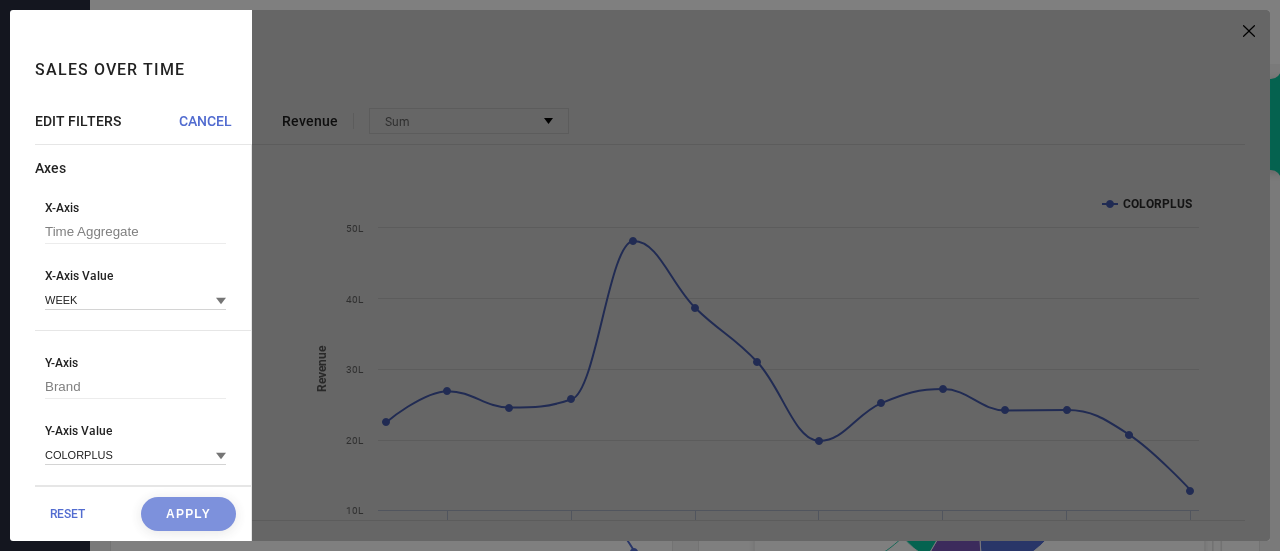 click on "X-Axis Time Aggregate X-Axis Value [WEEK]" at bounding box center (143, 266) 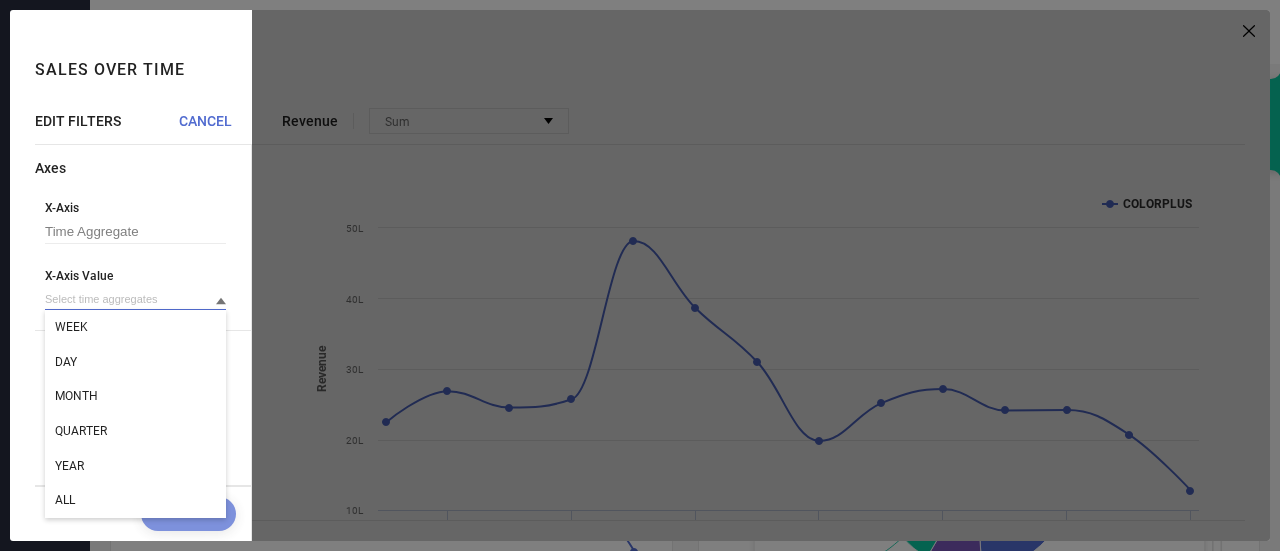 click at bounding box center [135, 299] 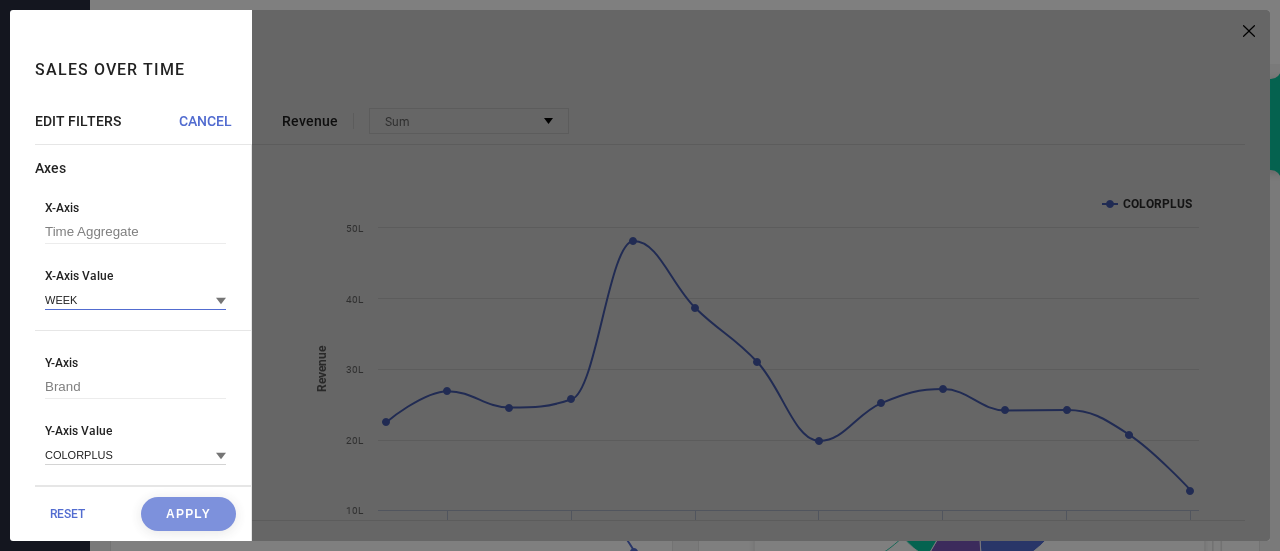 click at bounding box center (135, 299) 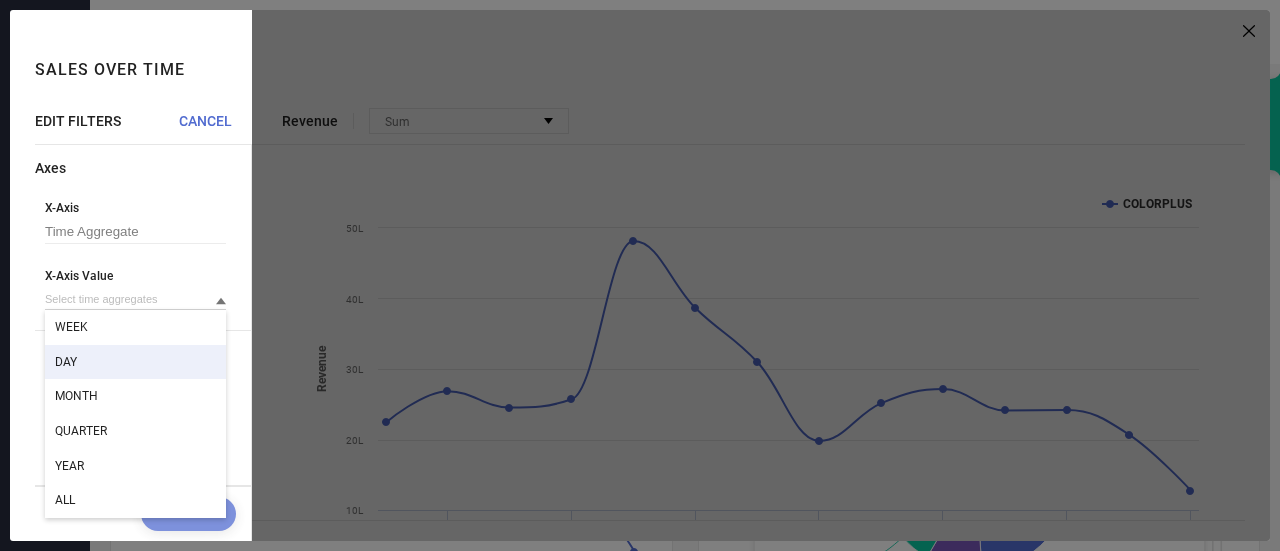 click on "DAY" at bounding box center [135, 362] 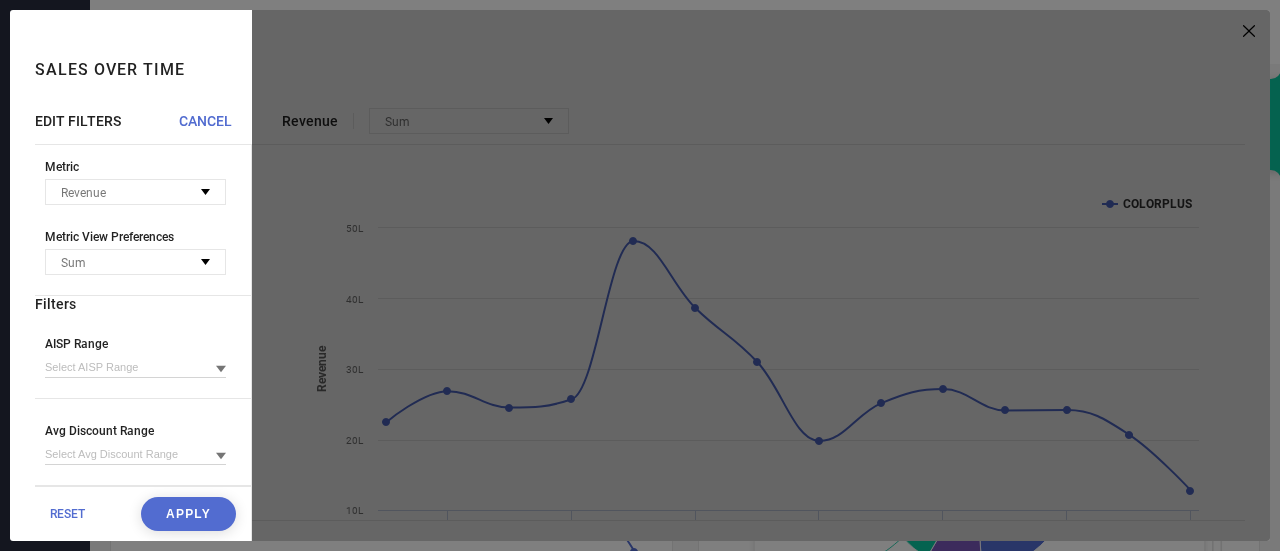 scroll, scrollTop: 446, scrollLeft: 0, axis: vertical 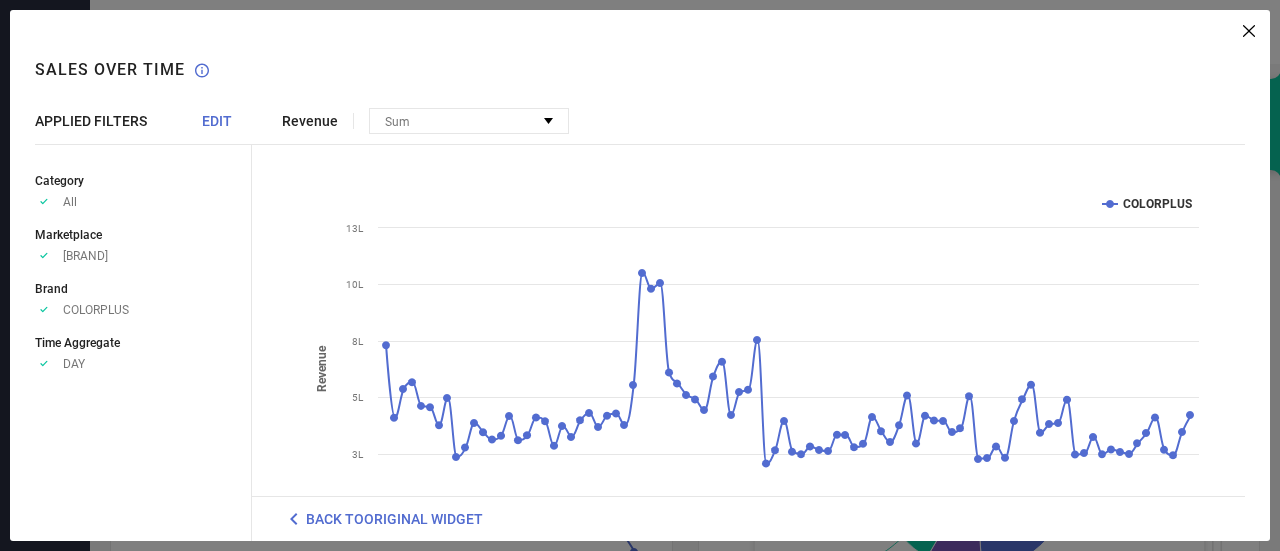 click on "EDIT" at bounding box center [217, 121] 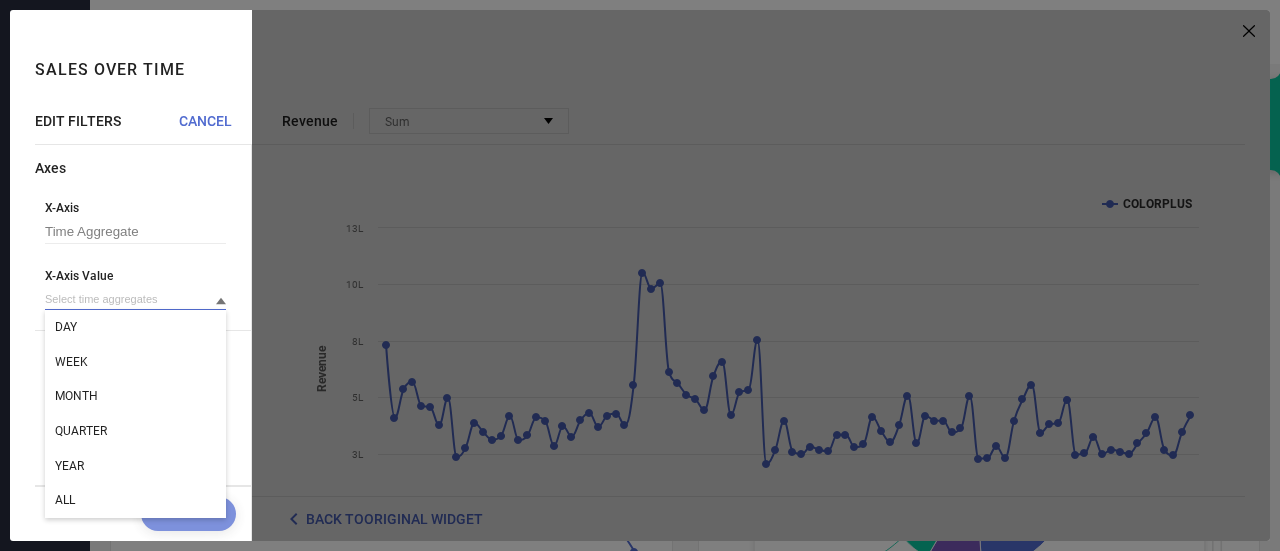 click at bounding box center [135, 299] 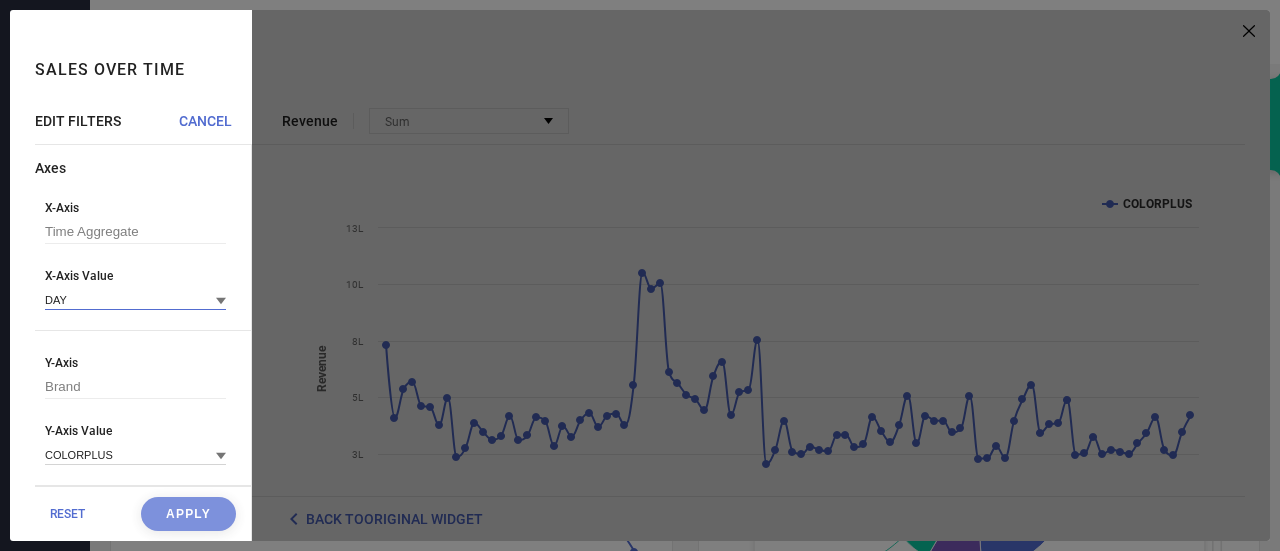 click at bounding box center [135, 299] 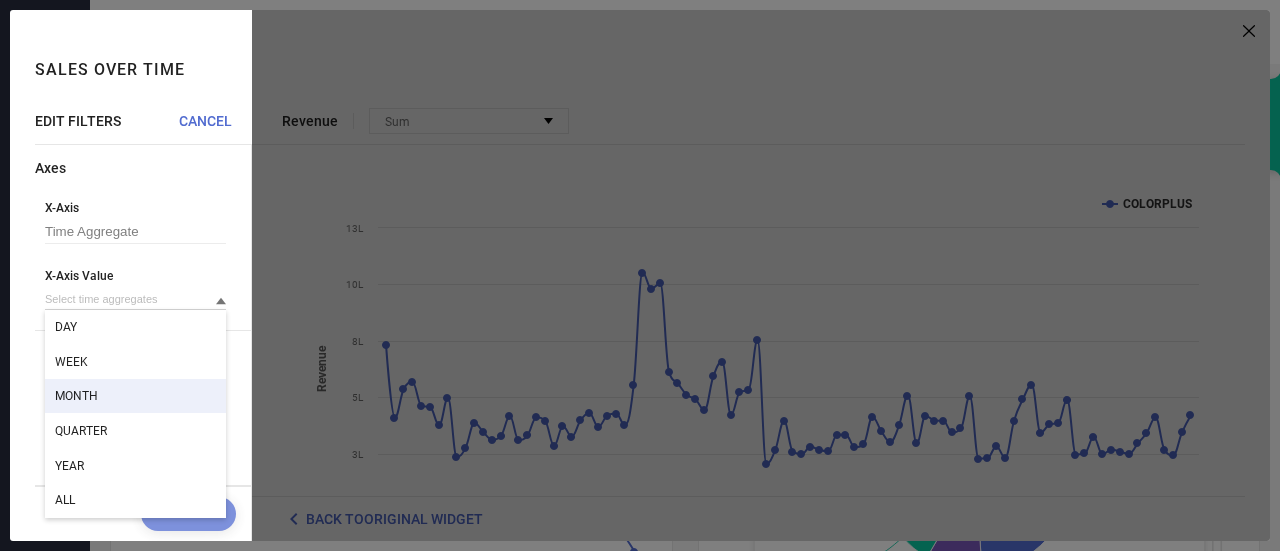 click on "MONTH" at bounding box center [76, 396] 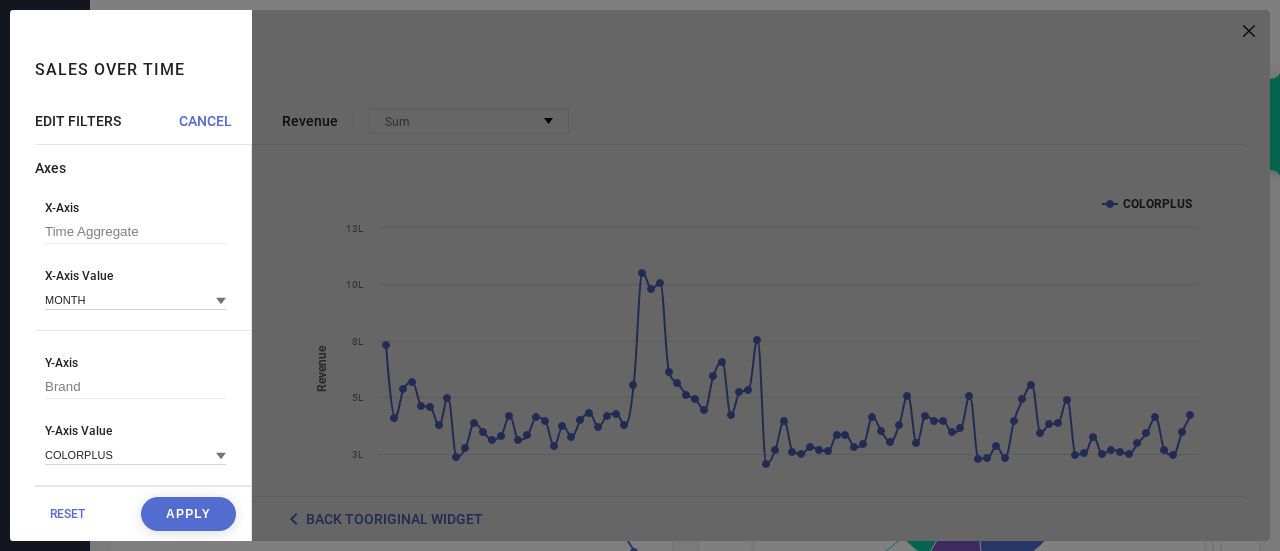click on "Apply" at bounding box center [188, 514] 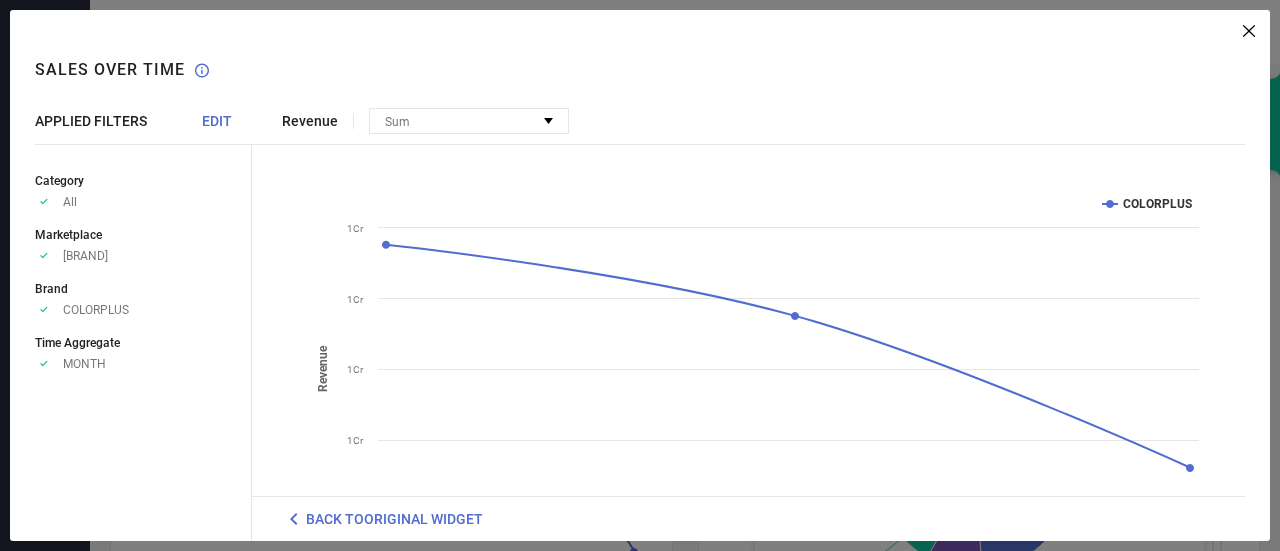 click on "EDIT" at bounding box center [217, 121] 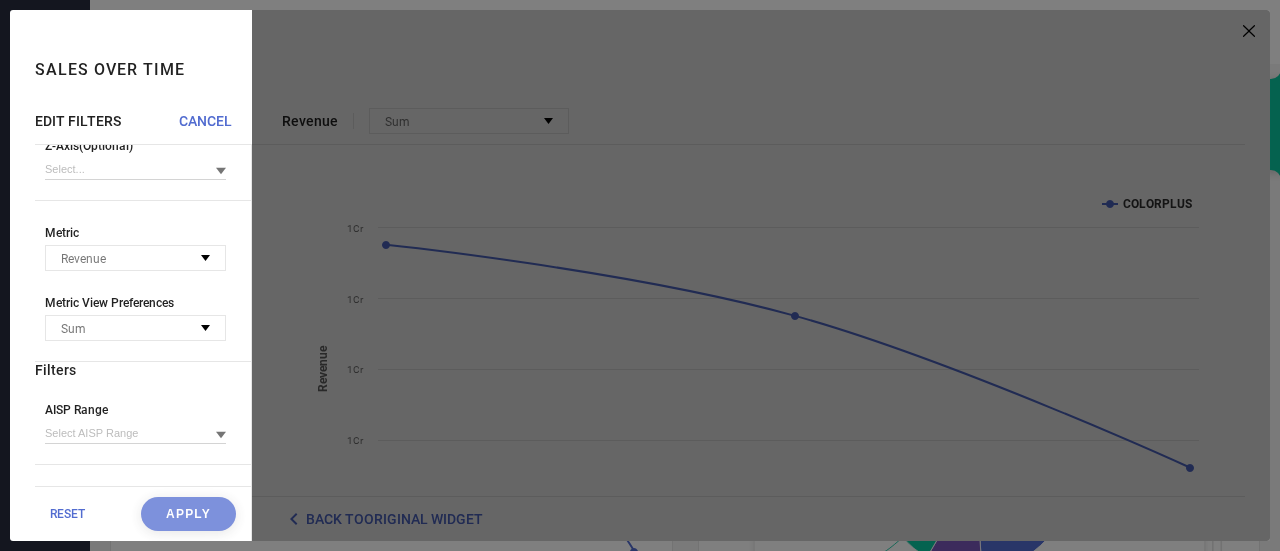 scroll, scrollTop: 446, scrollLeft: 0, axis: vertical 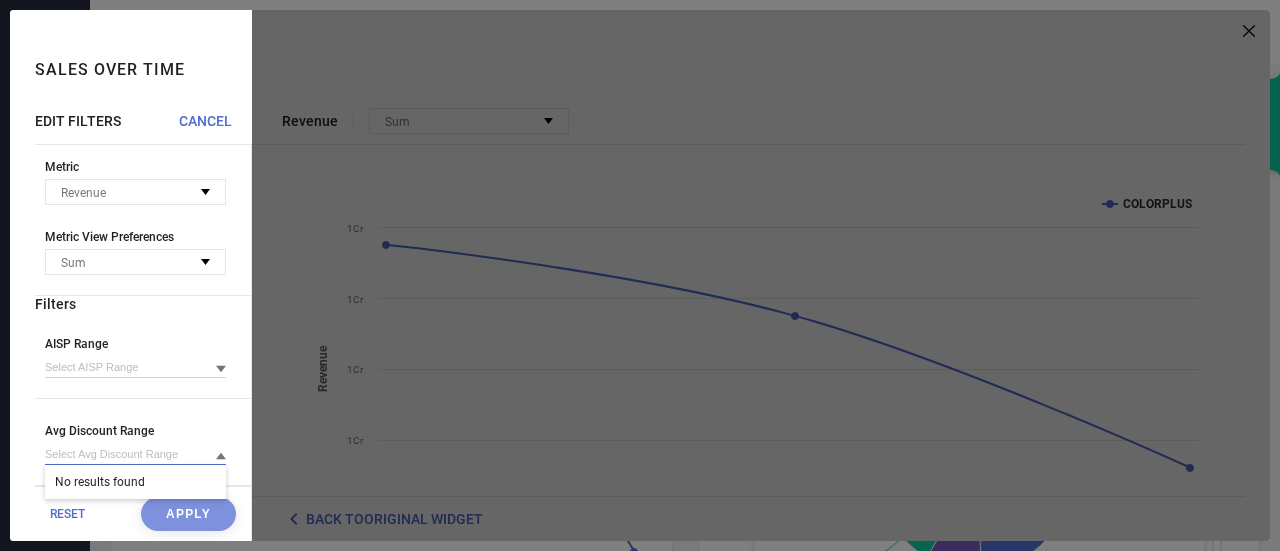 click at bounding box center (135, 454) 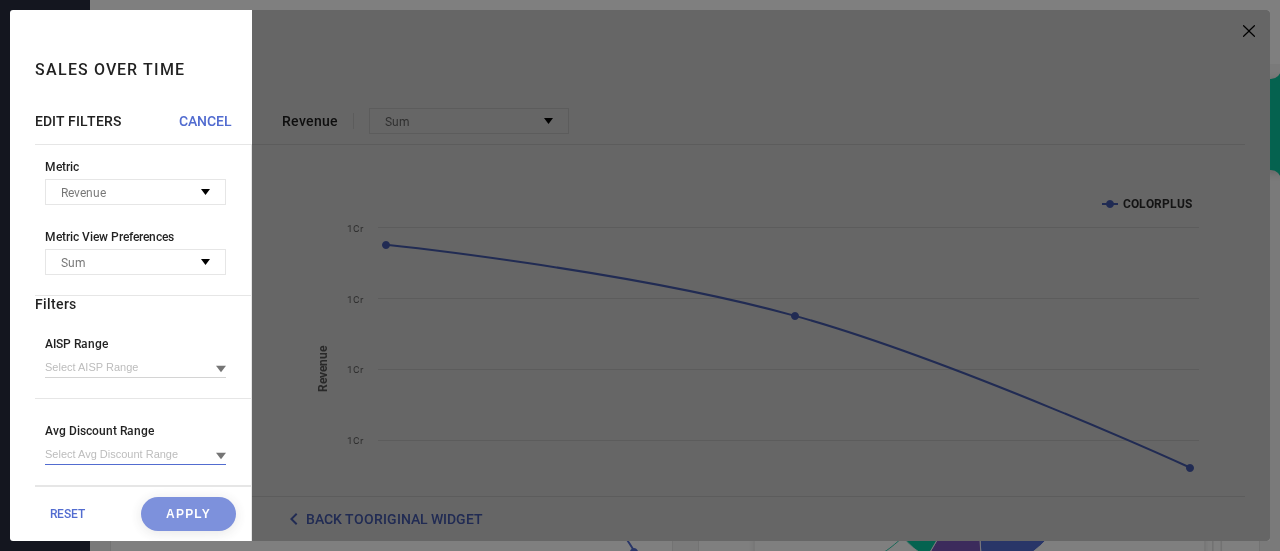 click at bounding box center (135, 454) 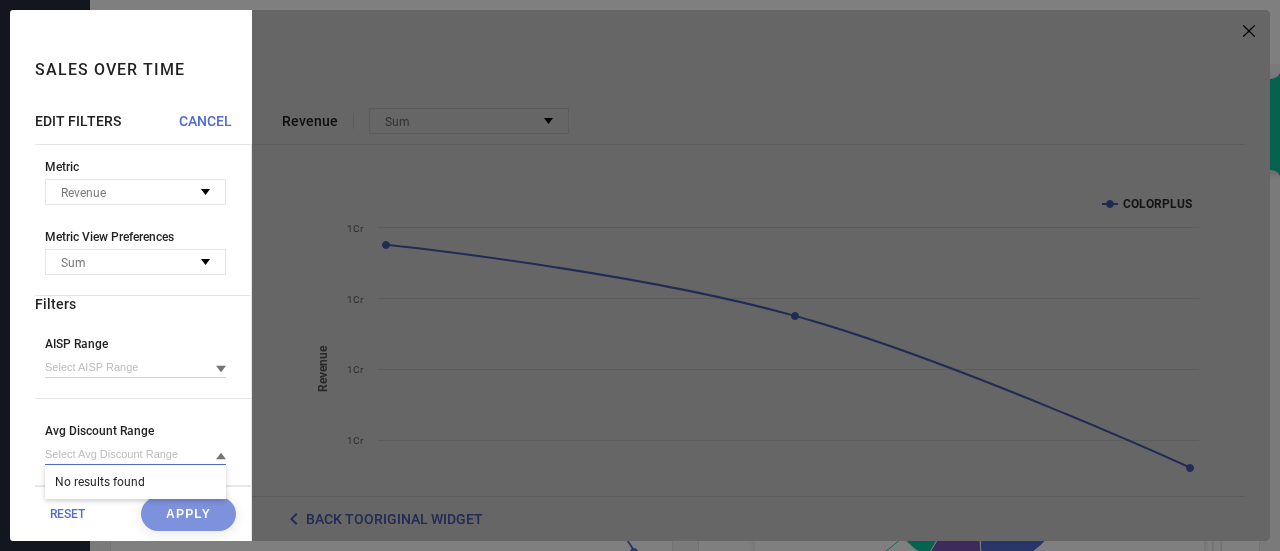 click at bounding box center (135, 454) 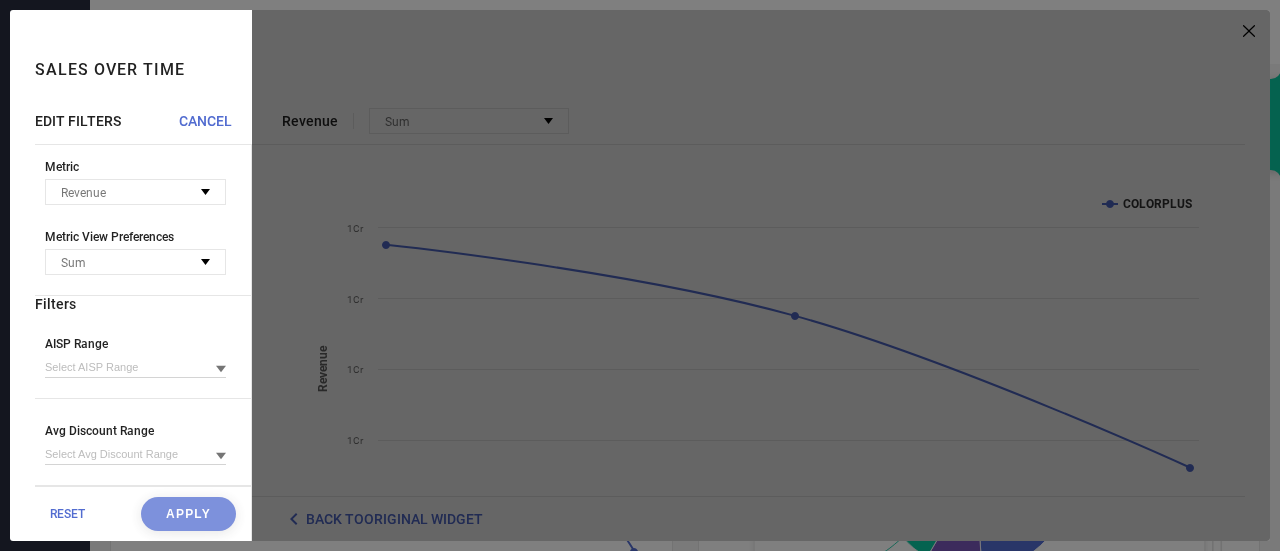 click 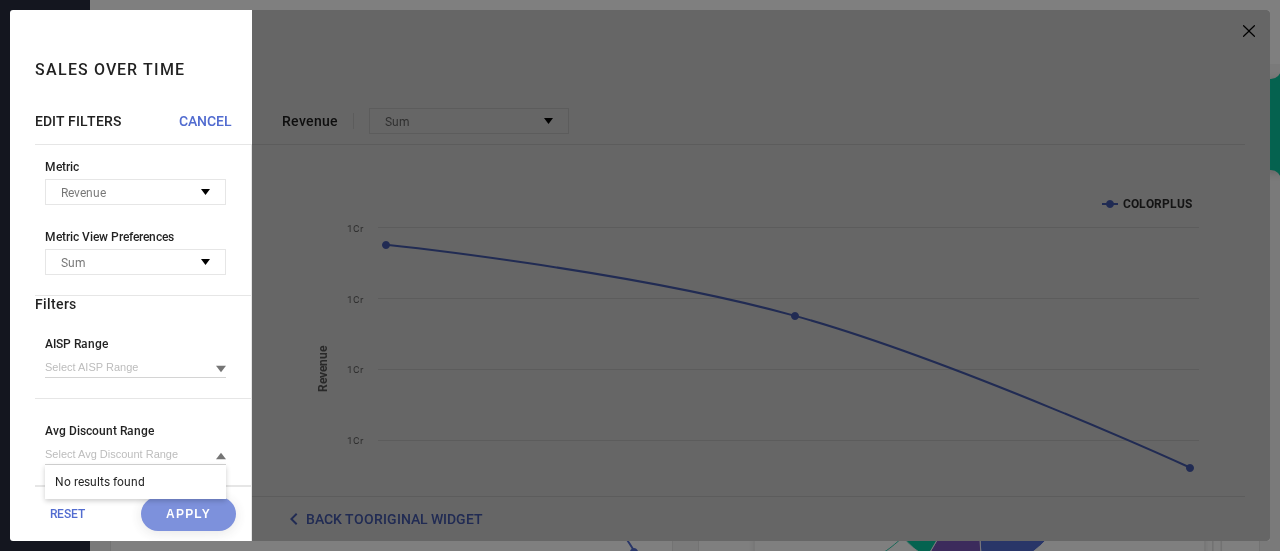 click 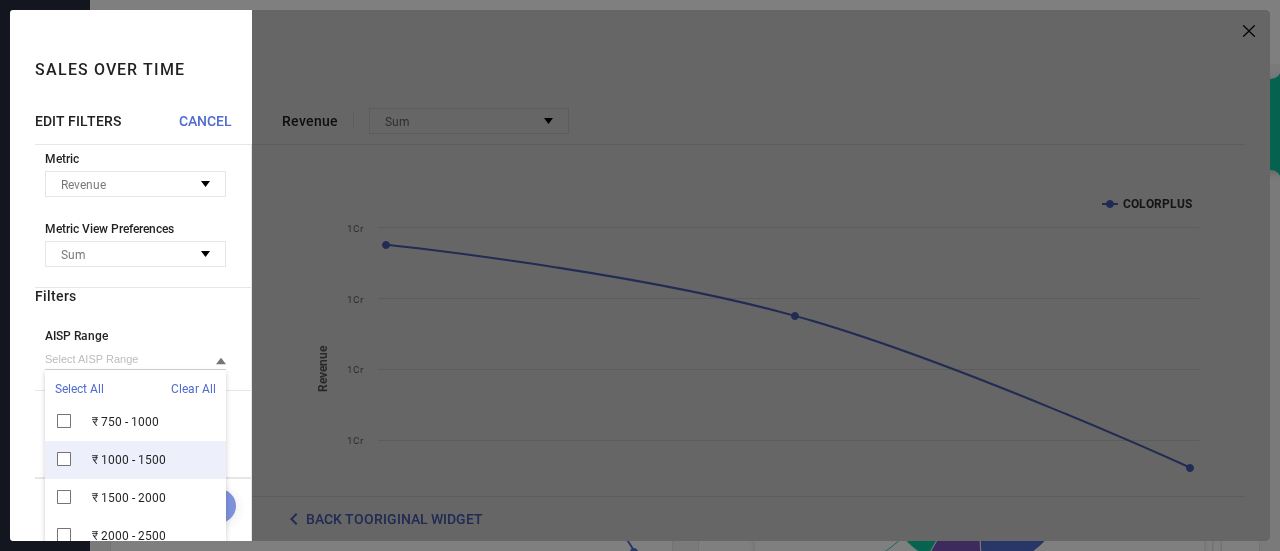 scroll, scrollTop: 124, scrollLeft: 0, axis: vertical 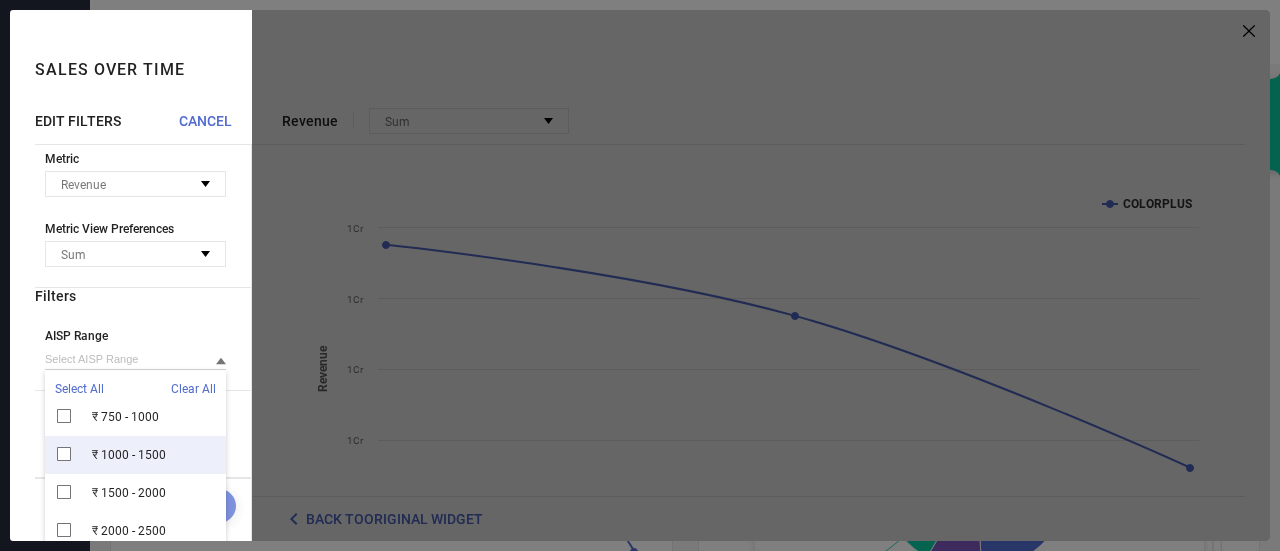 click on "₹ 1000 - 1500" at bounding box center [135, 455] 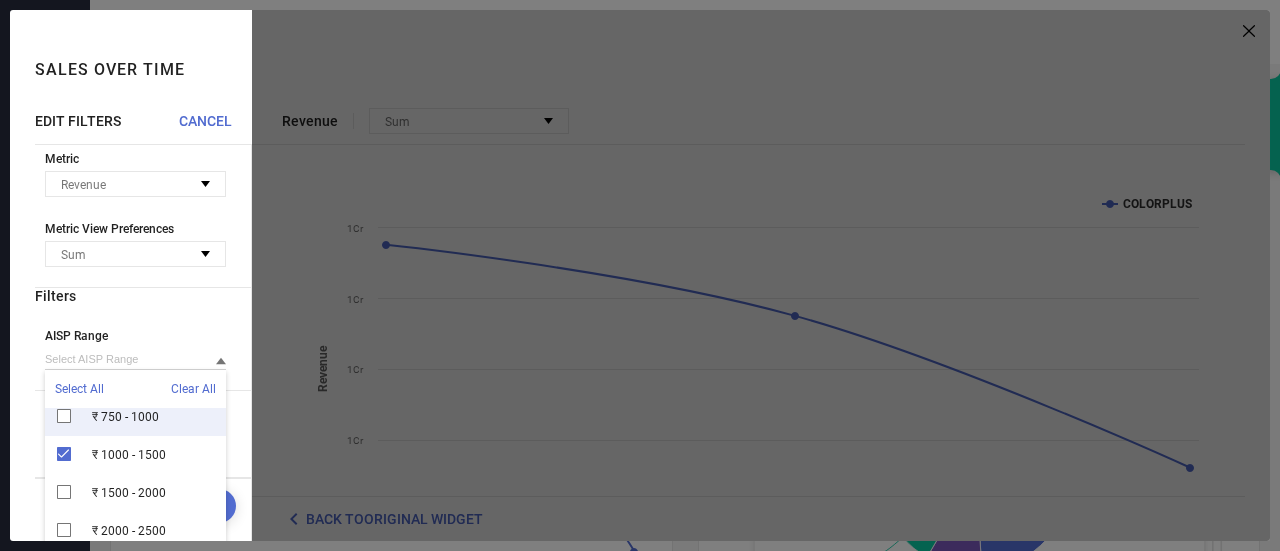 click on "₹ 750 - 1000" at bounding box center (135, 417) 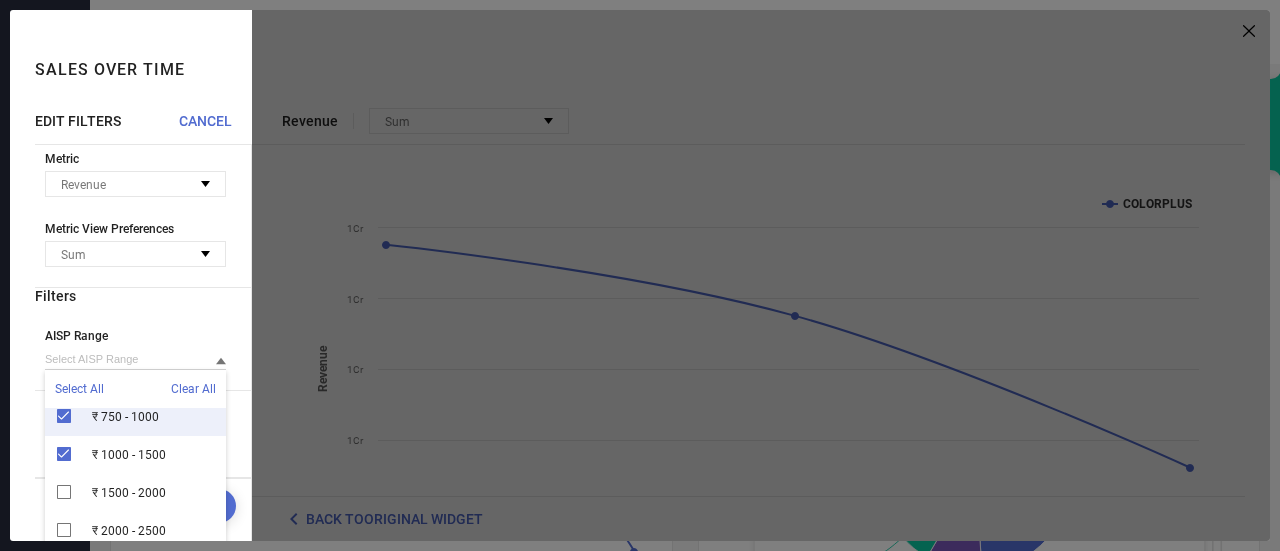 click on "₹ 750 - 1000" at bounding box center [135, 417] 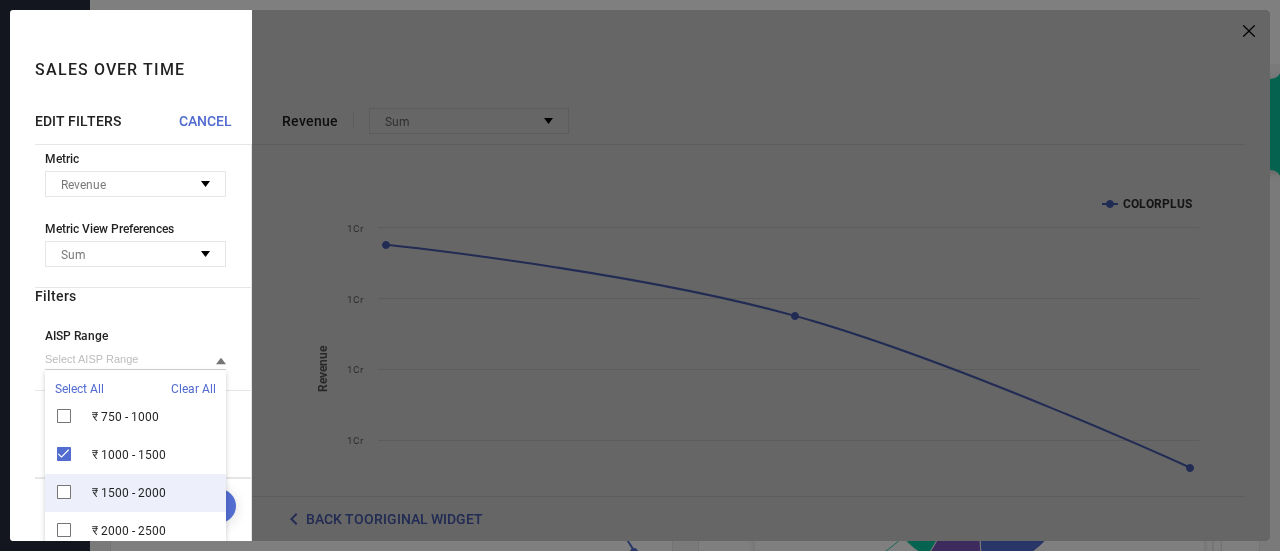click on "₹ 1500 - 2000" at bounding box center [135, 493] 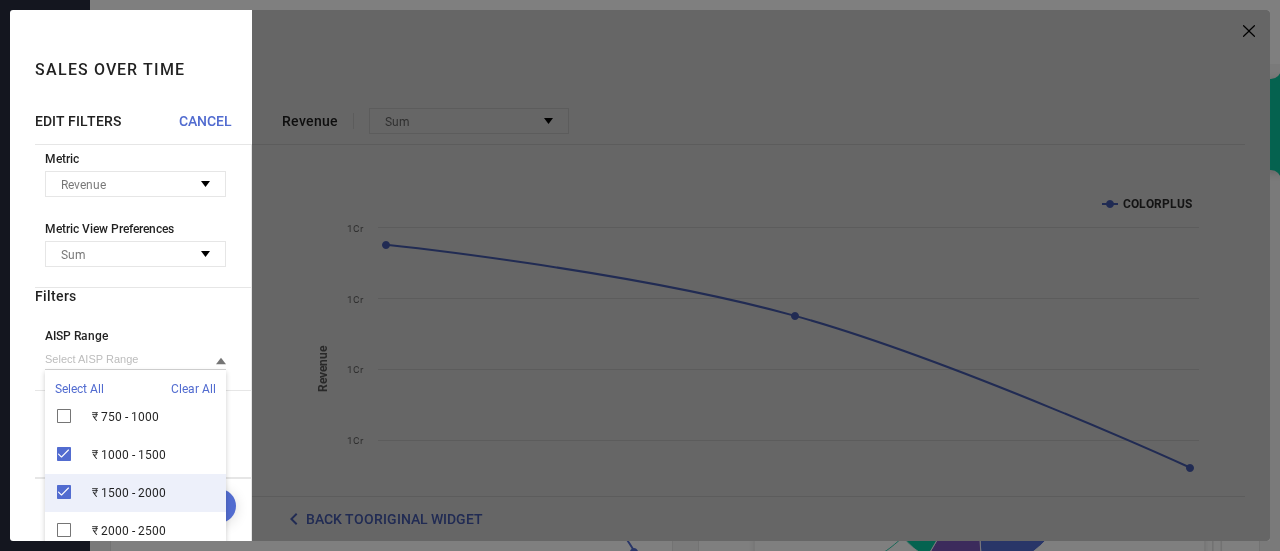 scroll, scrollTop: 156, scrollLeft: 0, axis: vertical 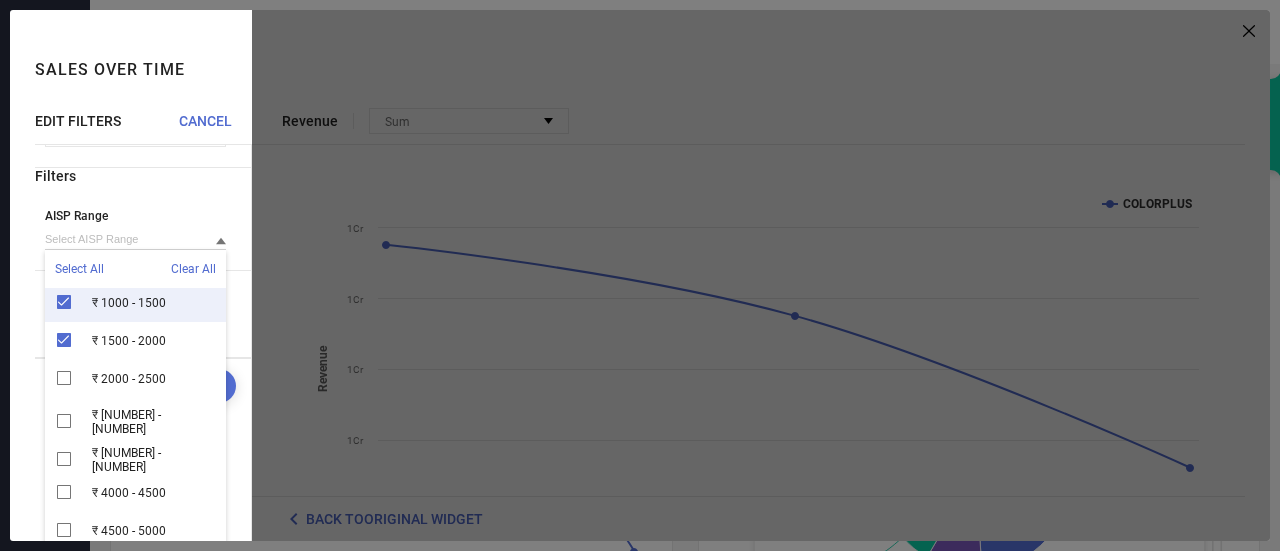click on "Select All" at bounding box center [79, 269] 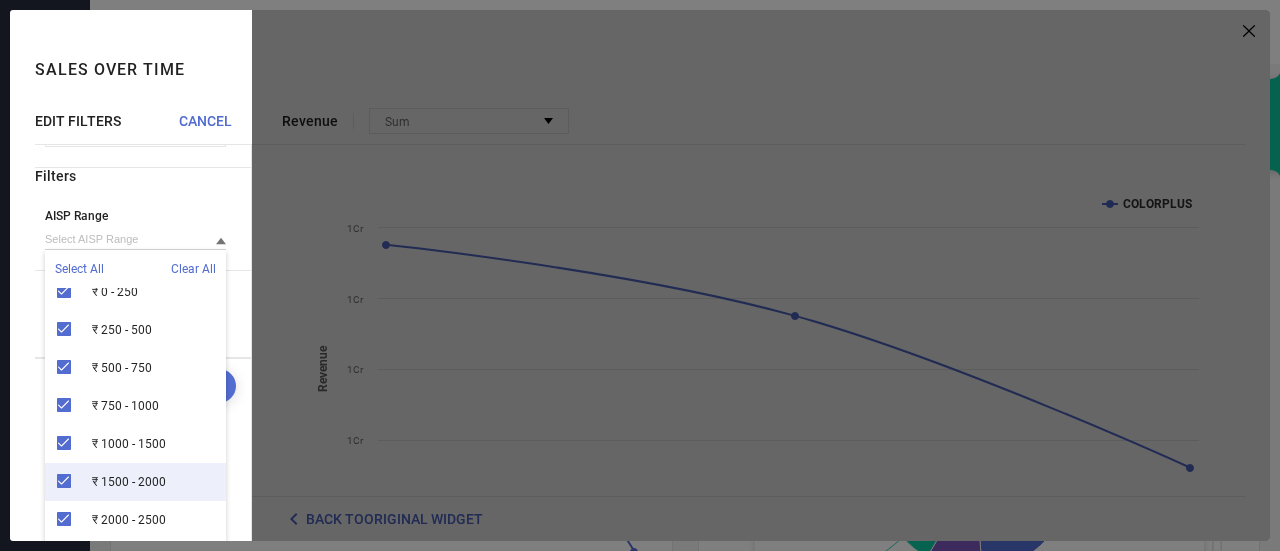 scroll, scrollTop: 8, scrollLeft: 0, axis: vertical 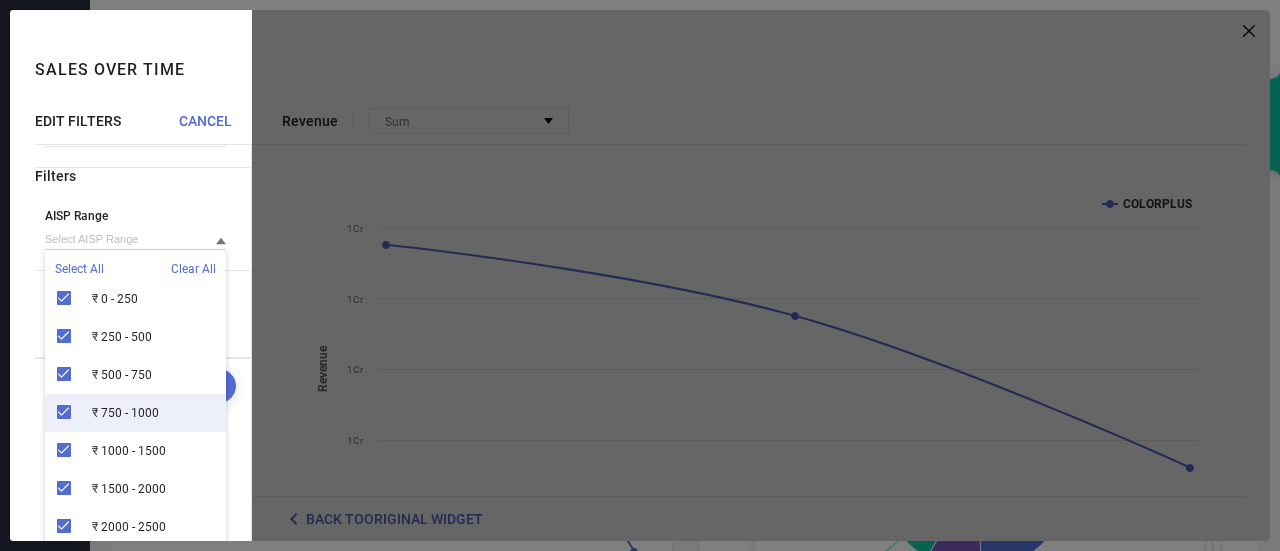 click on "₹ 750 - 1000" at bounding box center (135, 413) 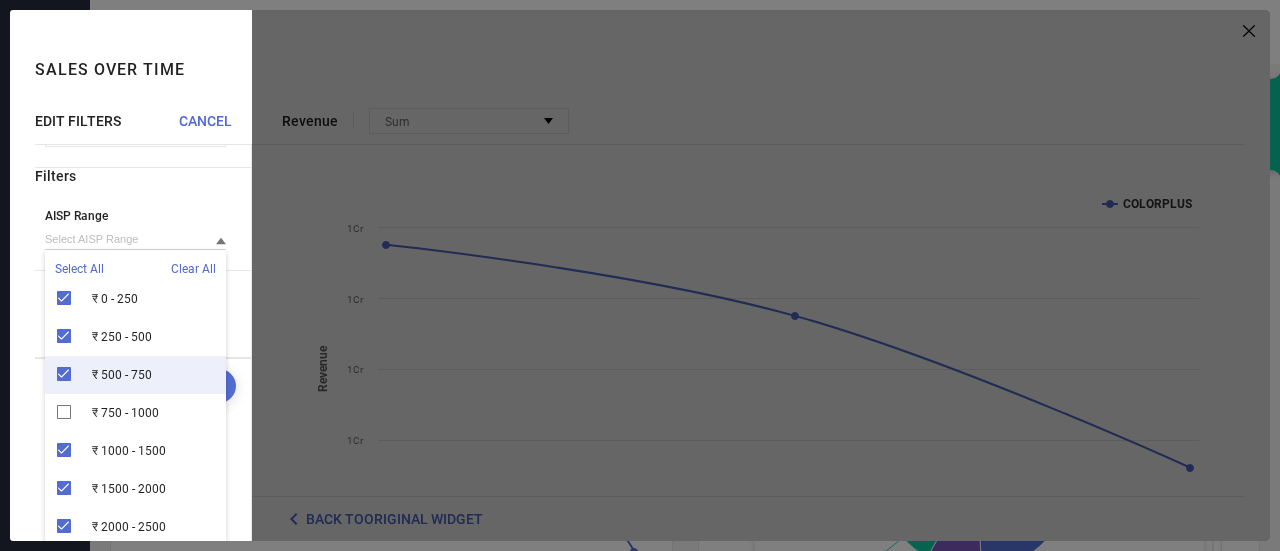 click on "₹ 500 - 750" at bounding box center [135, 375] 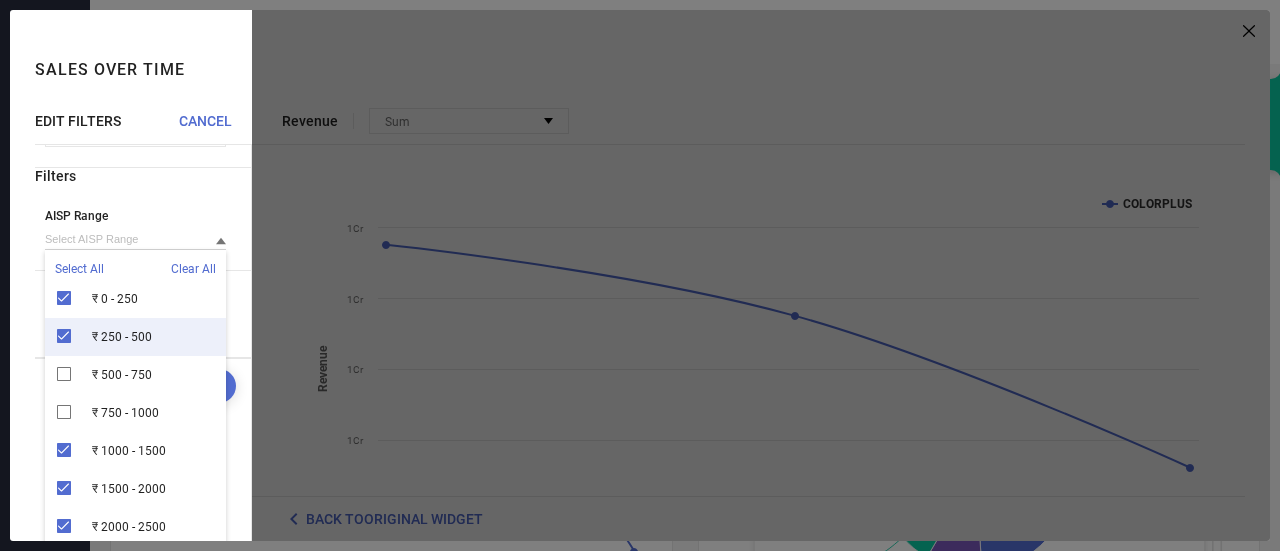 click on "₹ 250 - 500" at bounding box center (135, 337) 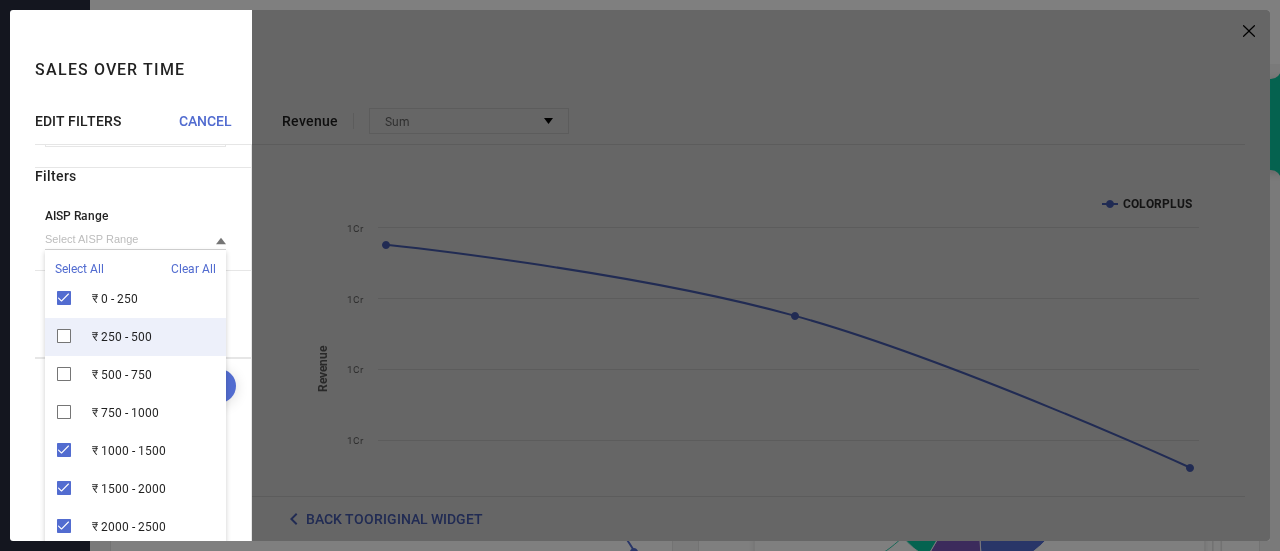 scroll, scrollTop: 0, scrollLeft: 0, axis: both 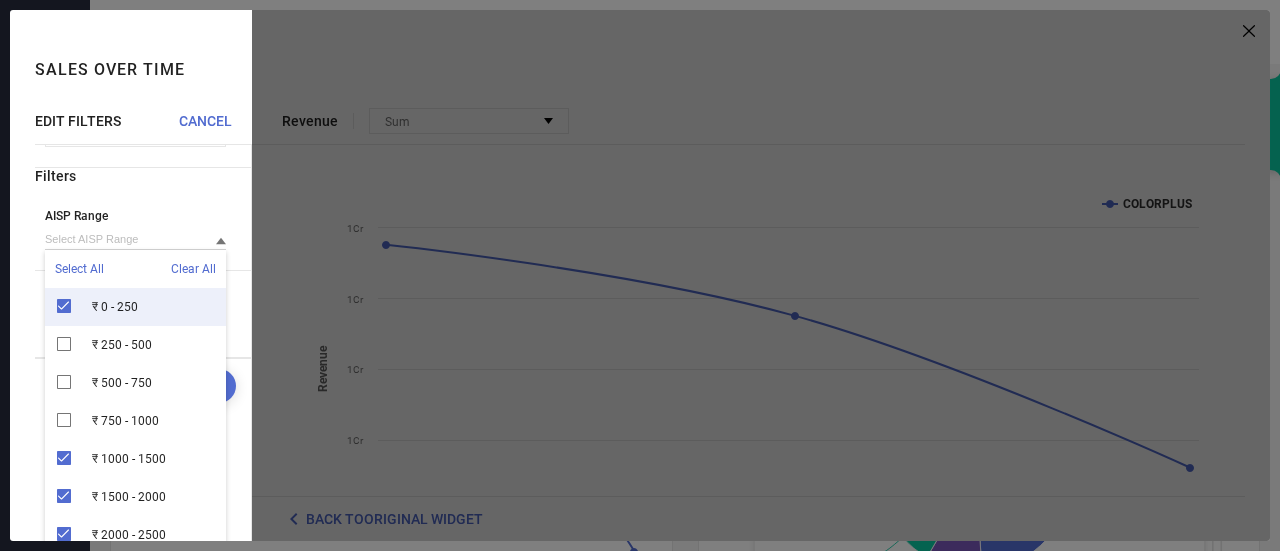 click on "₹ 0 - 250" at bounding box center [135, 307] 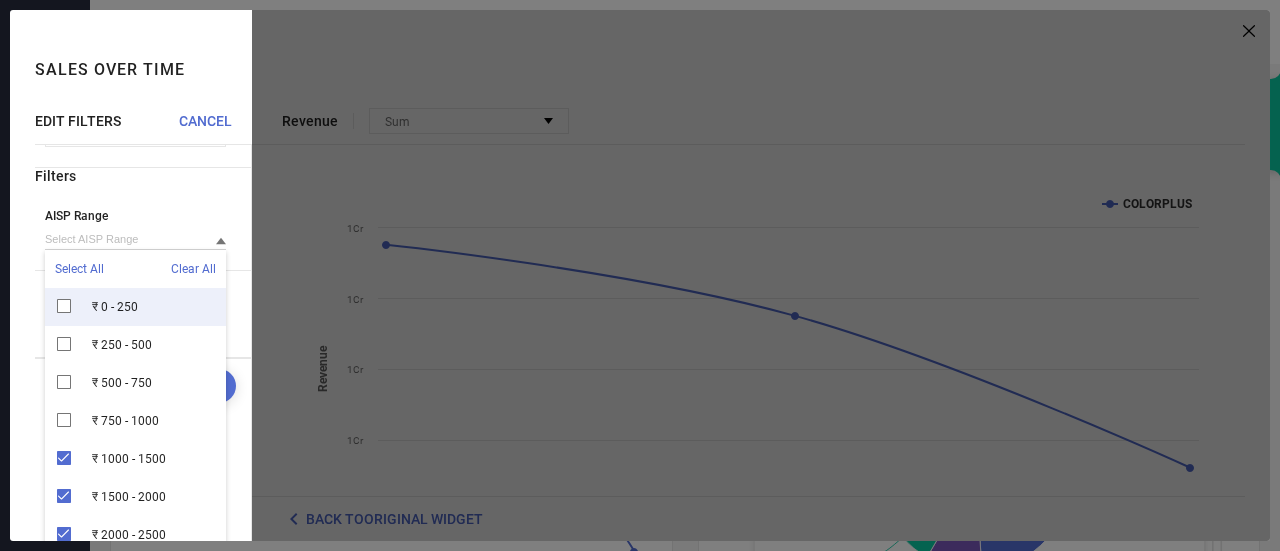 click on "Apply" at bounding box center (188, 386) 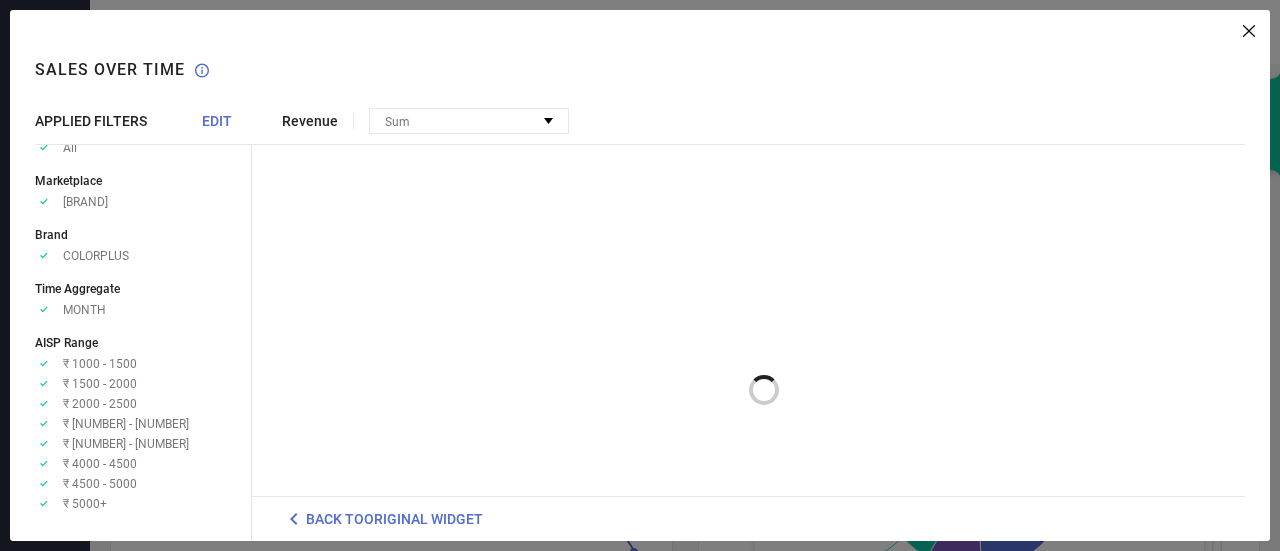 scroll, scrollTop: 56, scrollLeft: 0, axis: vertical 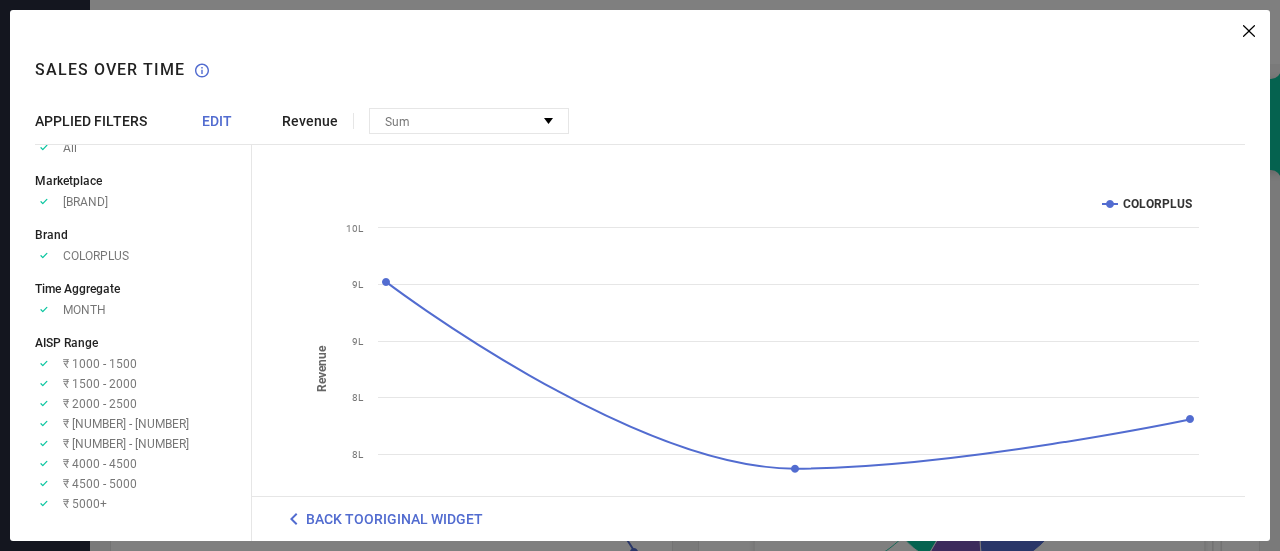 click on "EDIT" at bounding box center [217, 121] 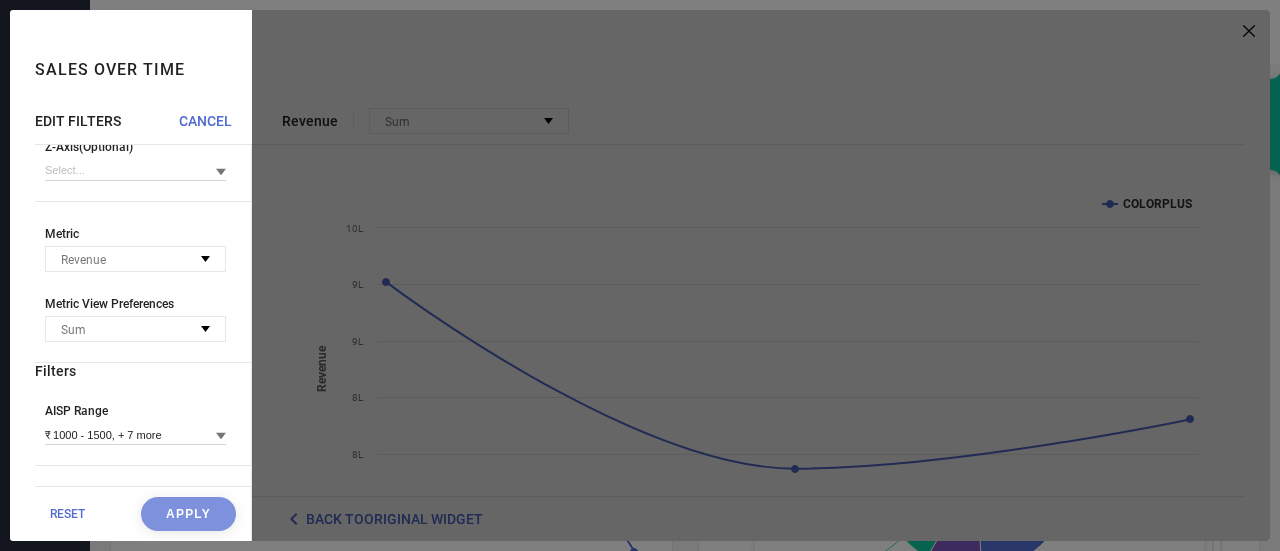 scroll, scrollTop: 446, scrollLeft: 0, axis: vertical 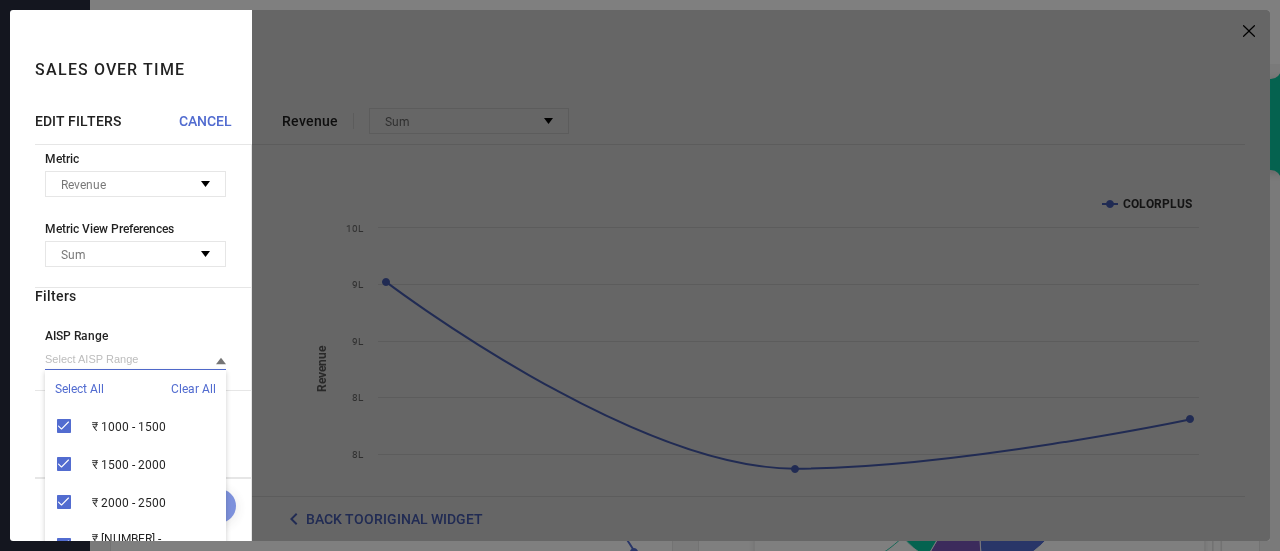 click at bounding box center (135, 359) 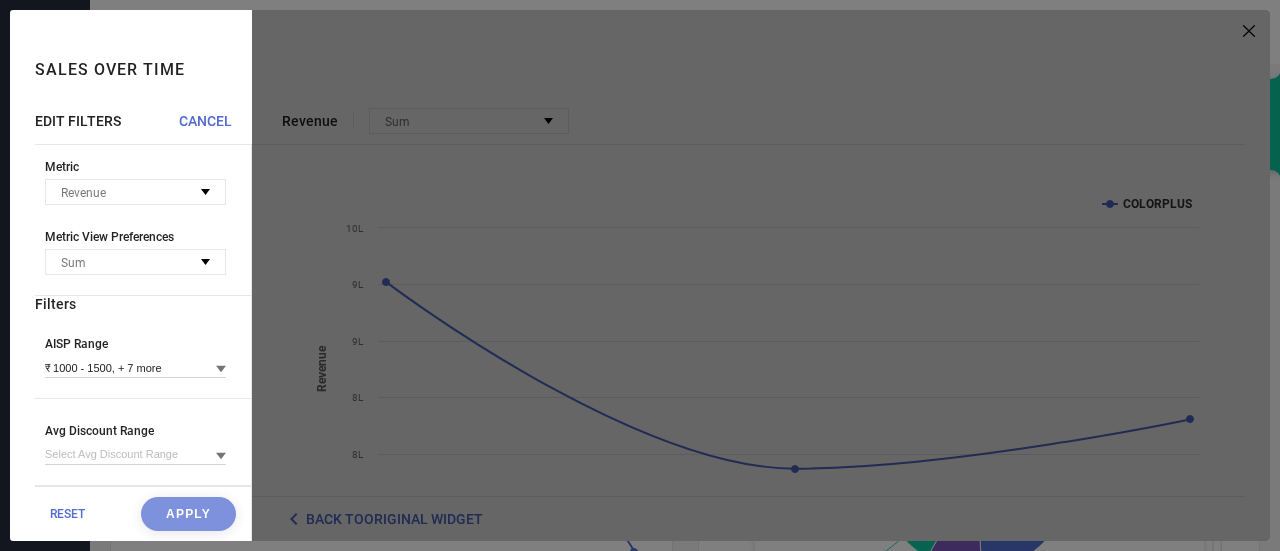 click on "AISP Range ₹ 1000 - 1500, + 7 more" at bounding box center [143, 368] 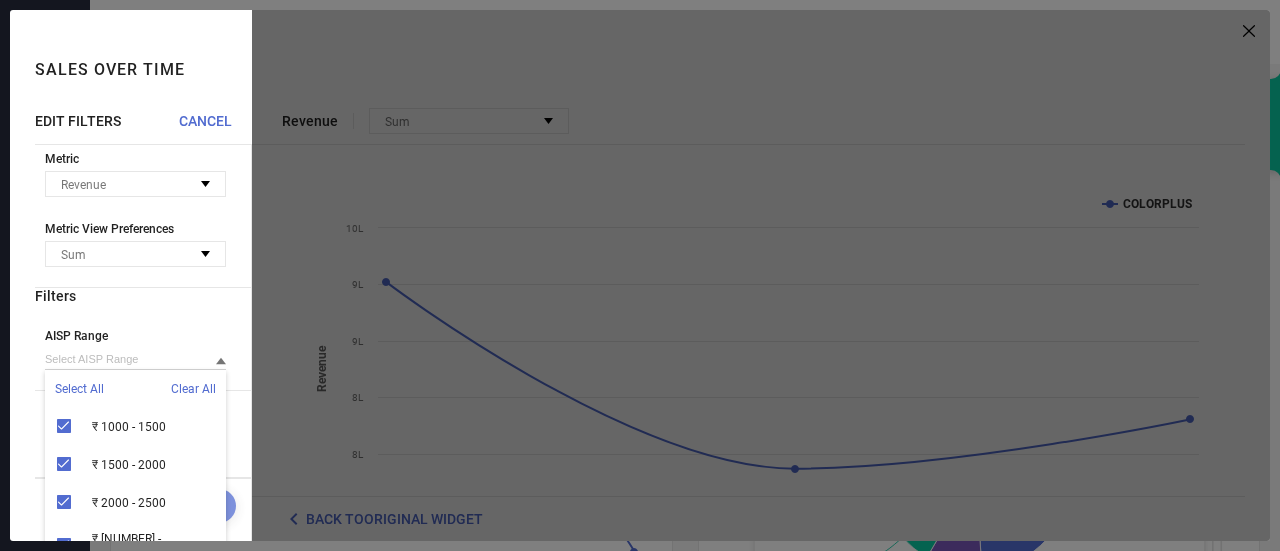 click on "Select All Clear All" at bounding box center (135, 389) 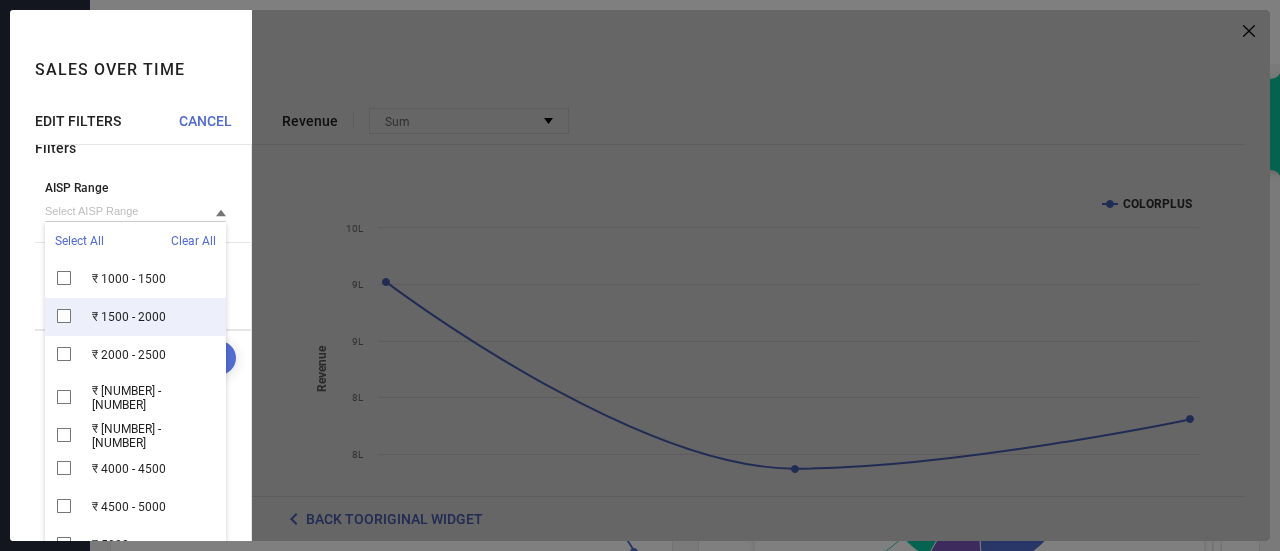 scroll, scrollTop: 621, scrollLeft: 0, axis: vertical 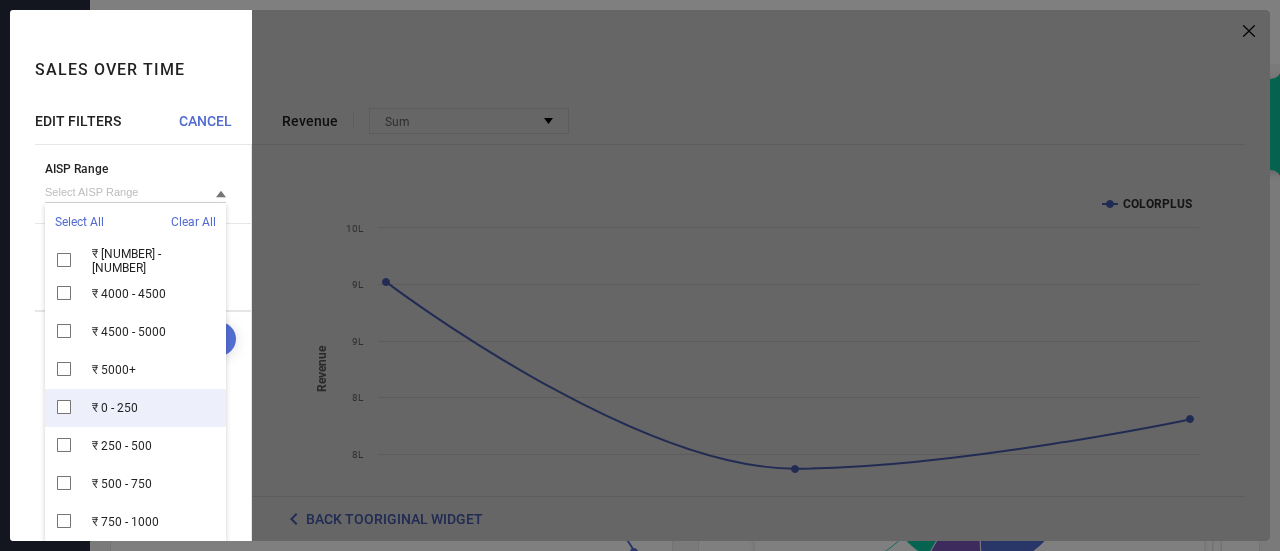click on "₹ 0 - 250" at bounding box center (135, 408) 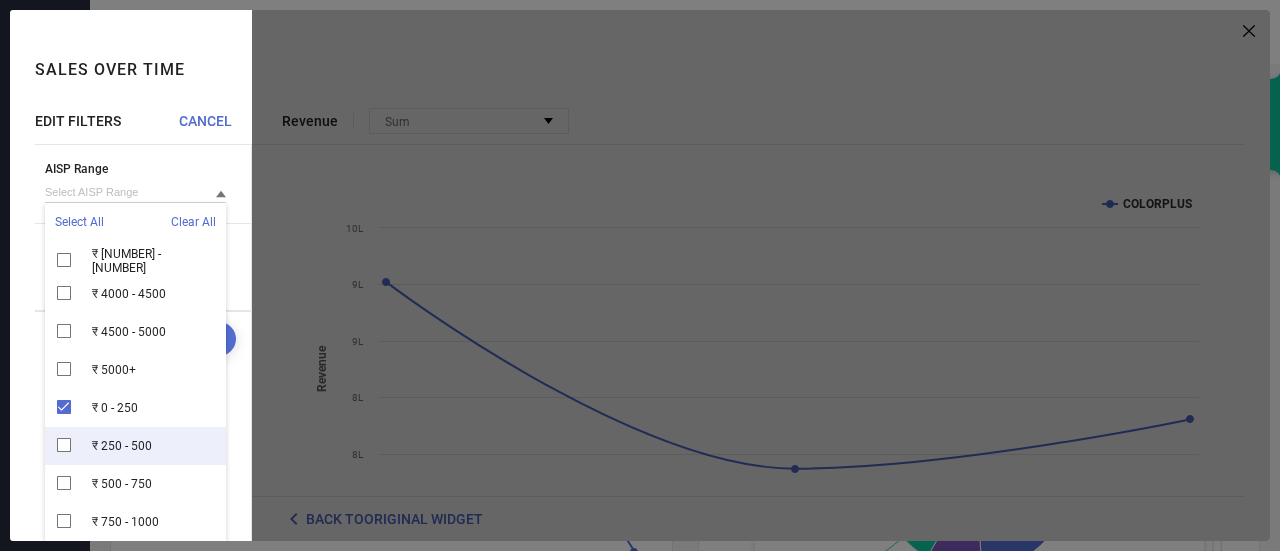 click on "₹ 250 - 500" at bounding box center (135, 446) 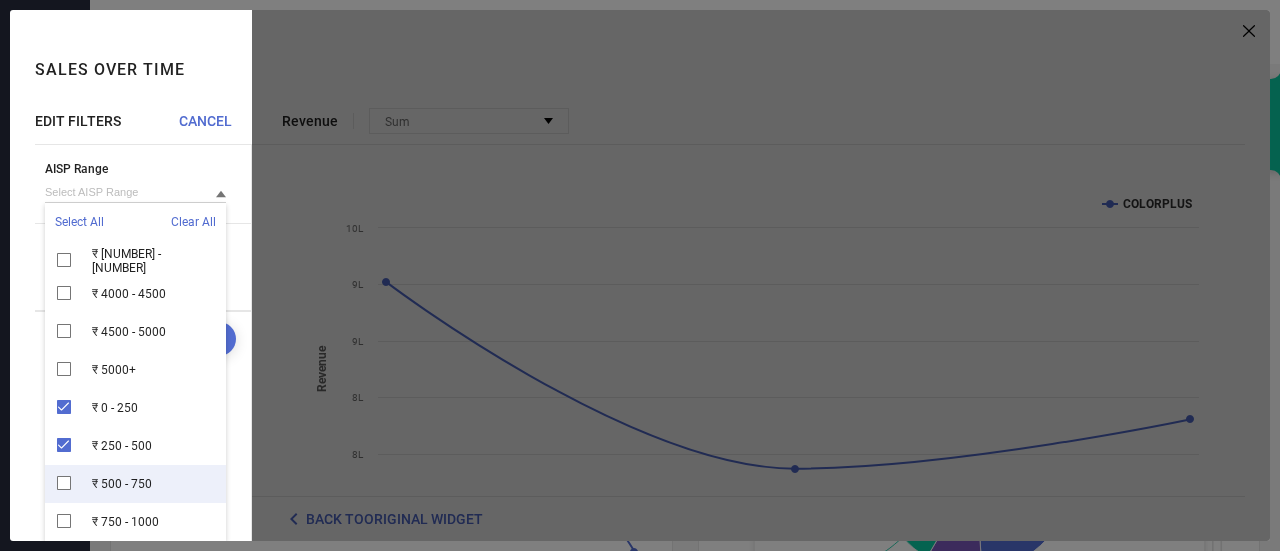 click on "₹ 500 - 750" at bounding box center [135, 484] 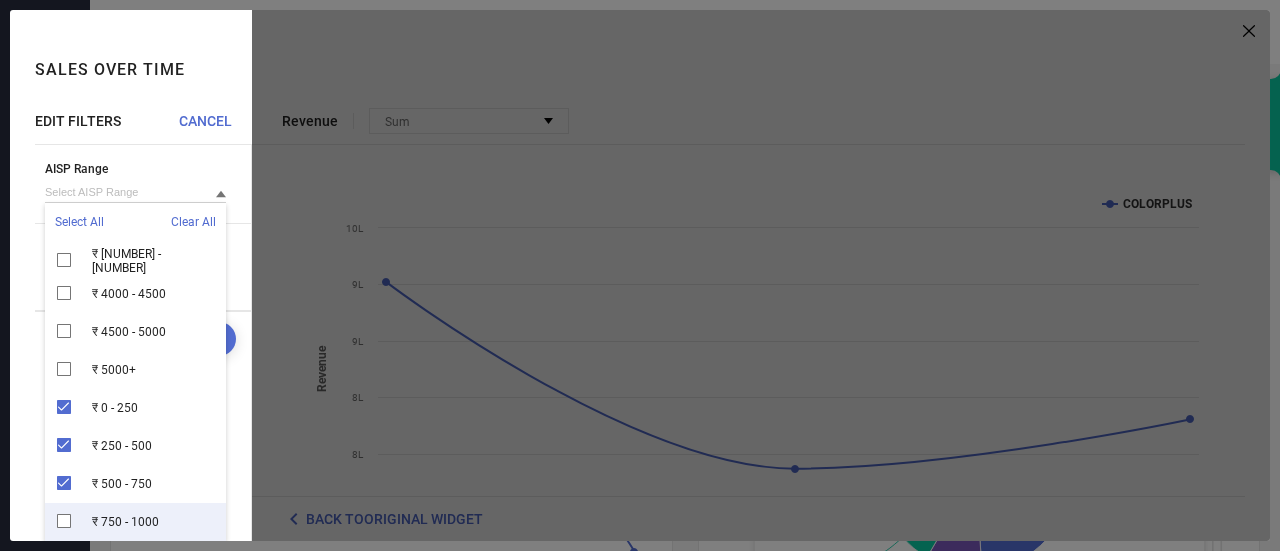 click on "₹ 750 - 1000" at bounding box center [135, 522] 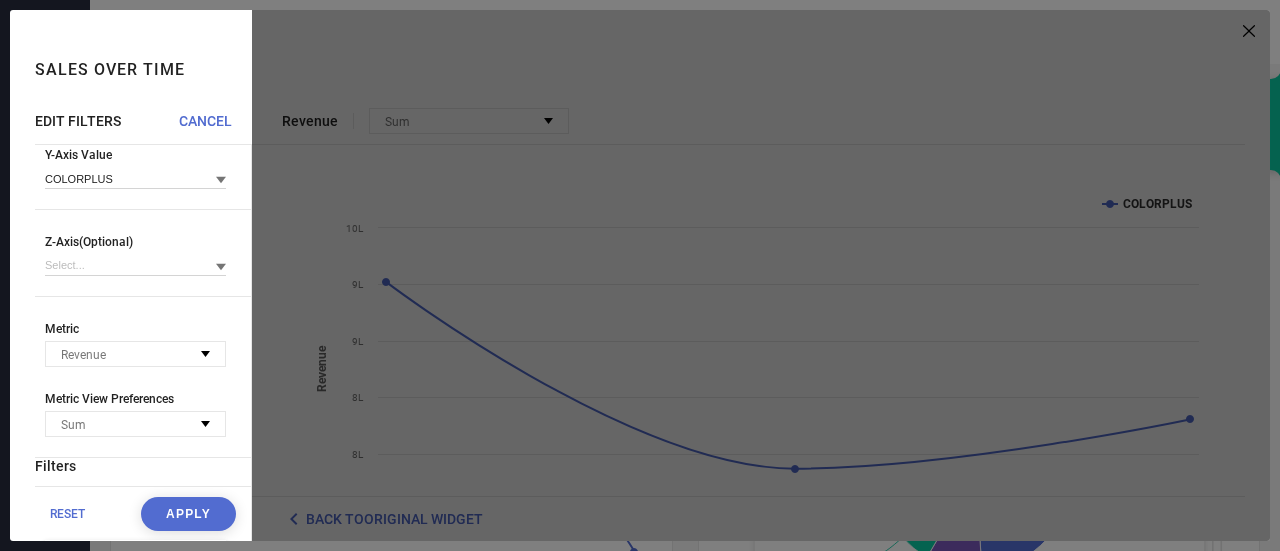 scroll, scrollTop: 621, scrollLeft: 0, axis: vertical 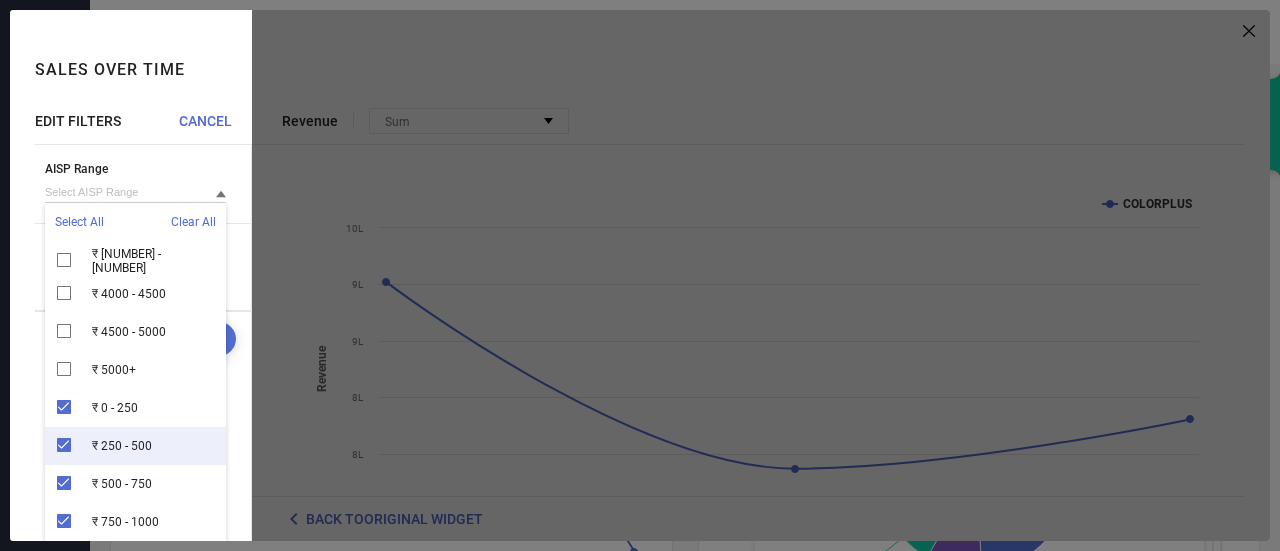 click on "Avg Discount Range" at bounding box center (143, 280) 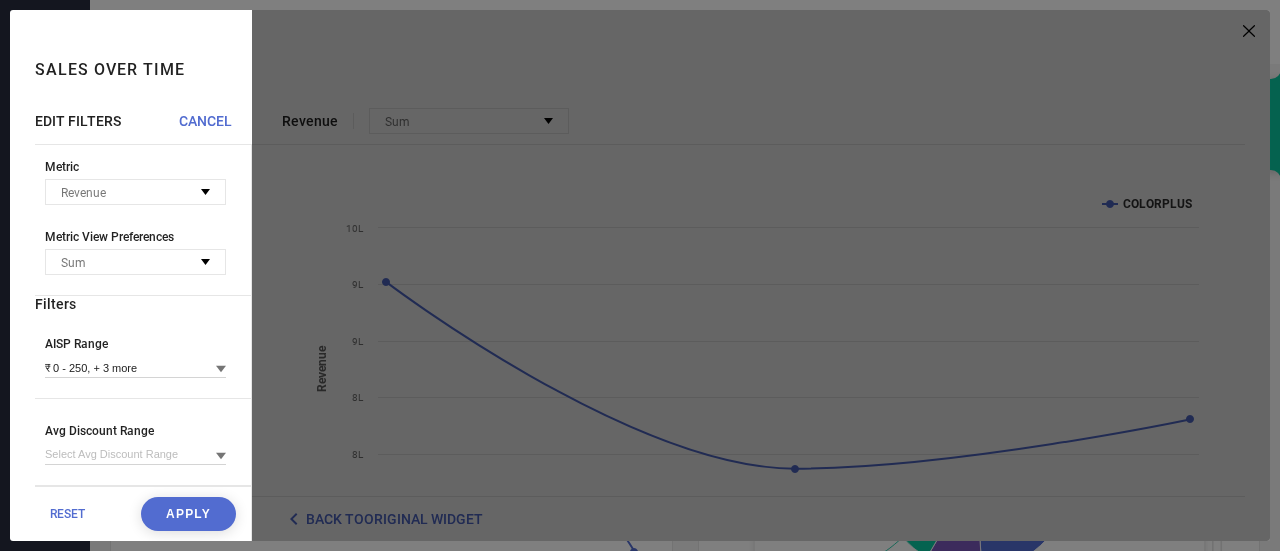 scroll, scrollTop: 446, scrollLeft: 0, axis: vertical 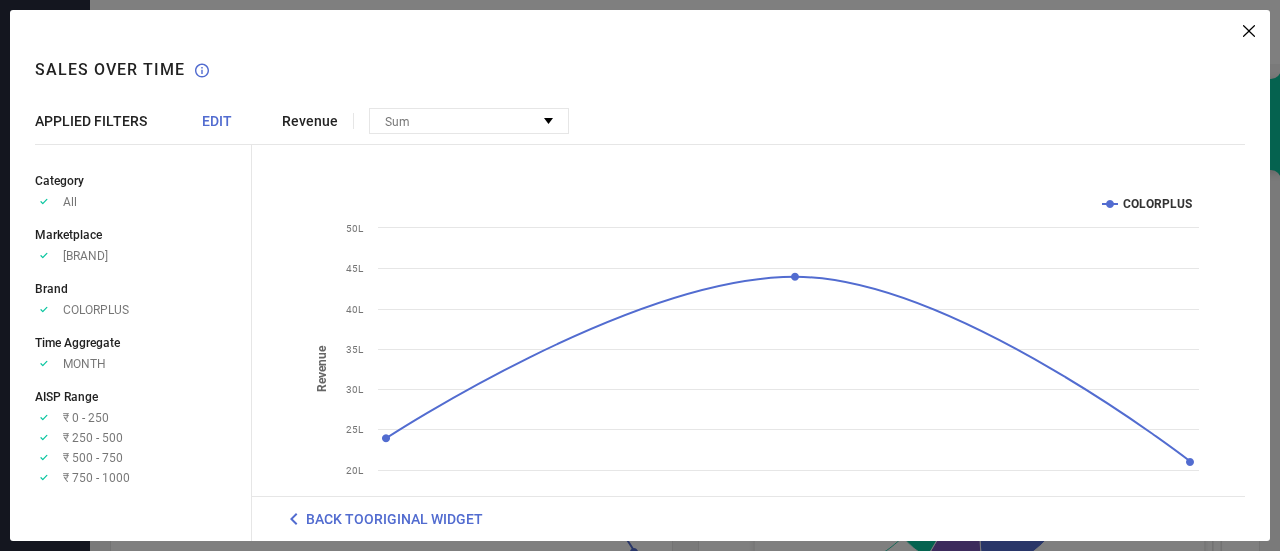 click on "EDIT" at bounding box center (217, 121) 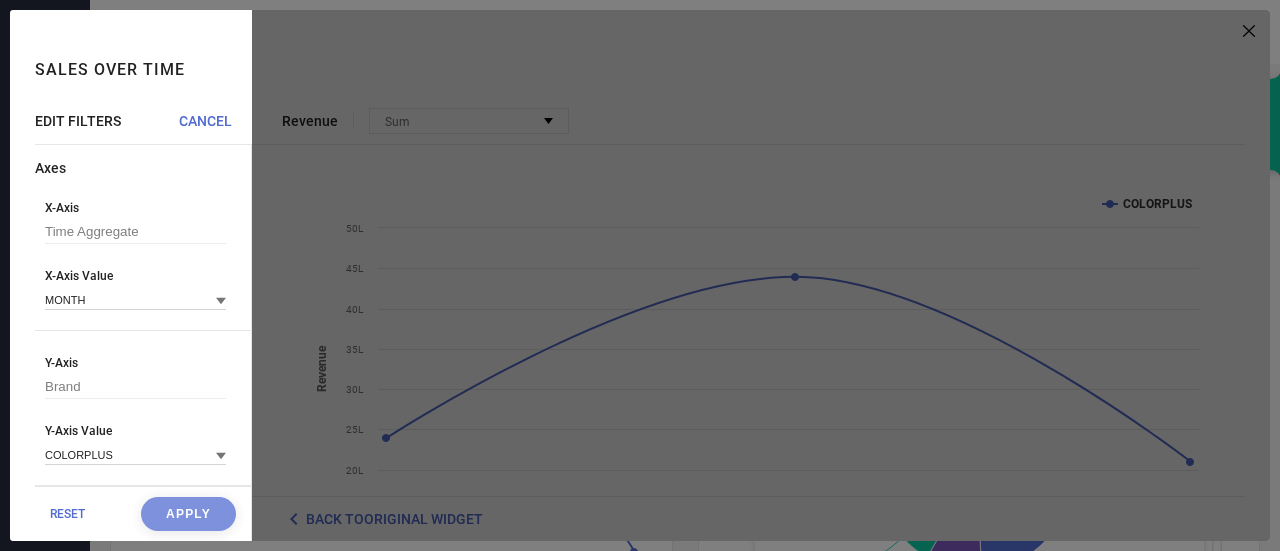 scroll, scrollTop: 446, scrollLeft: 0, axis: vertical 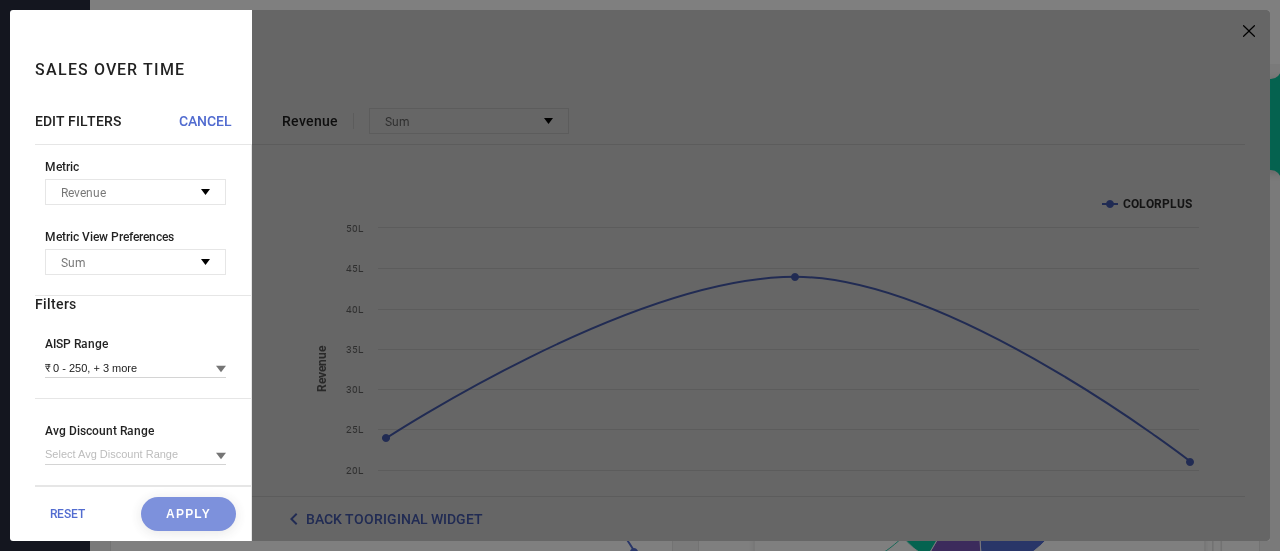 click on "RESET" at bounding box center [67, 514] 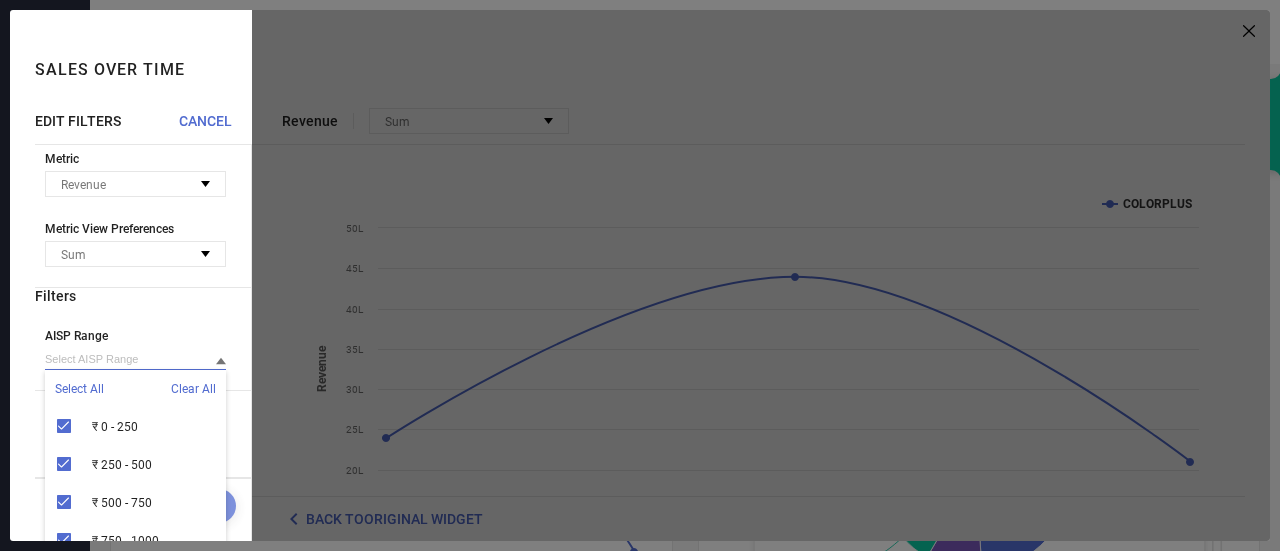 click at bounding box center [135, 359] 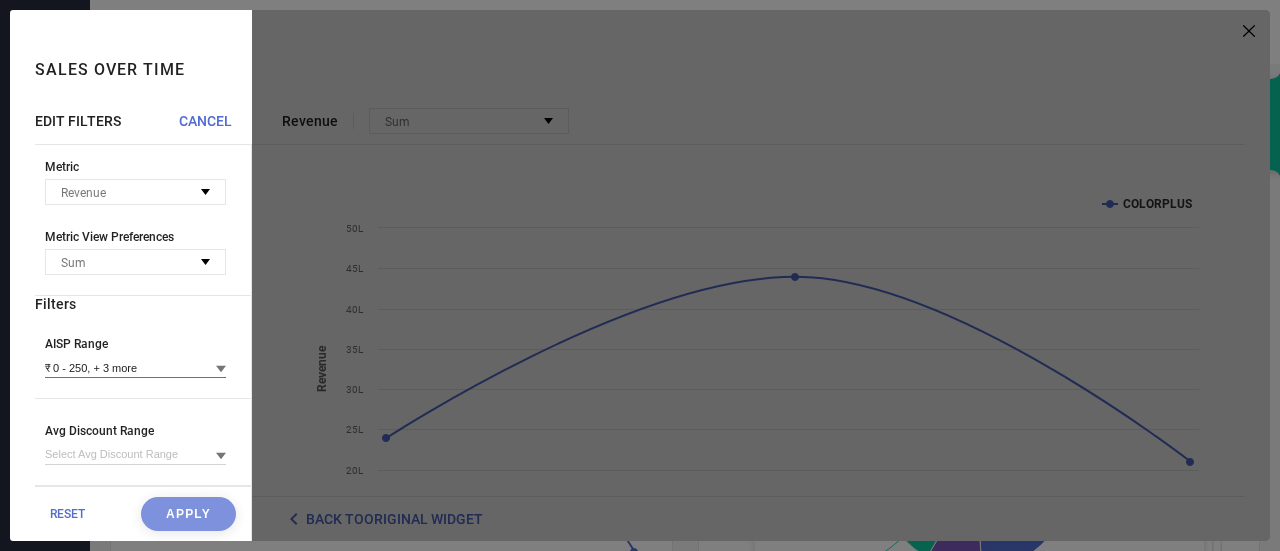 click at bounding box center (135, 367) 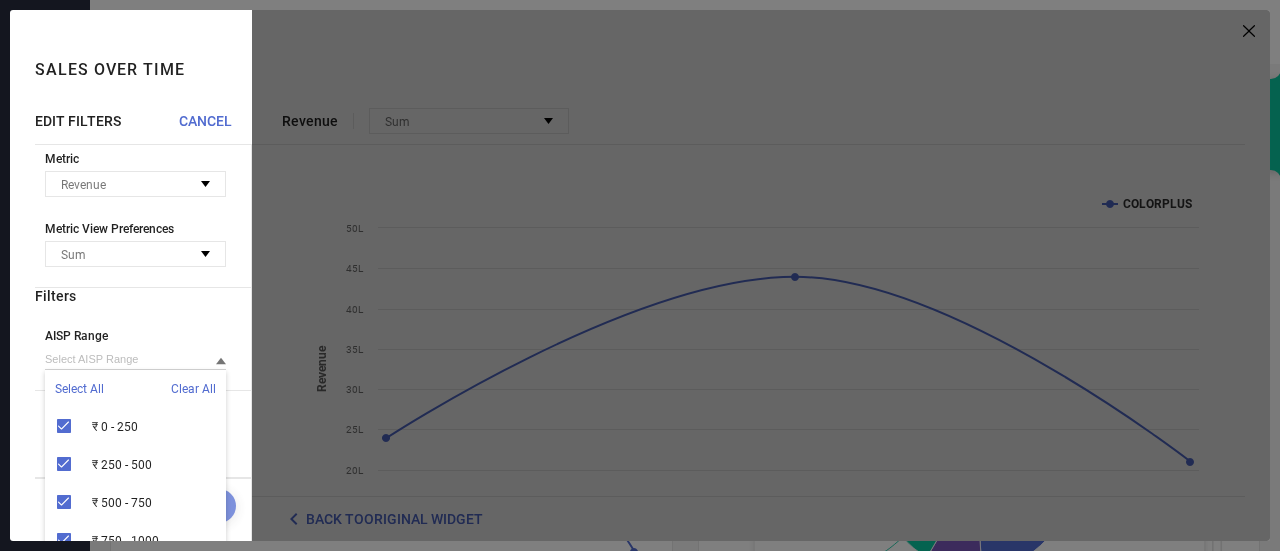 click on "Clear All" at bounding box center [193, 389] 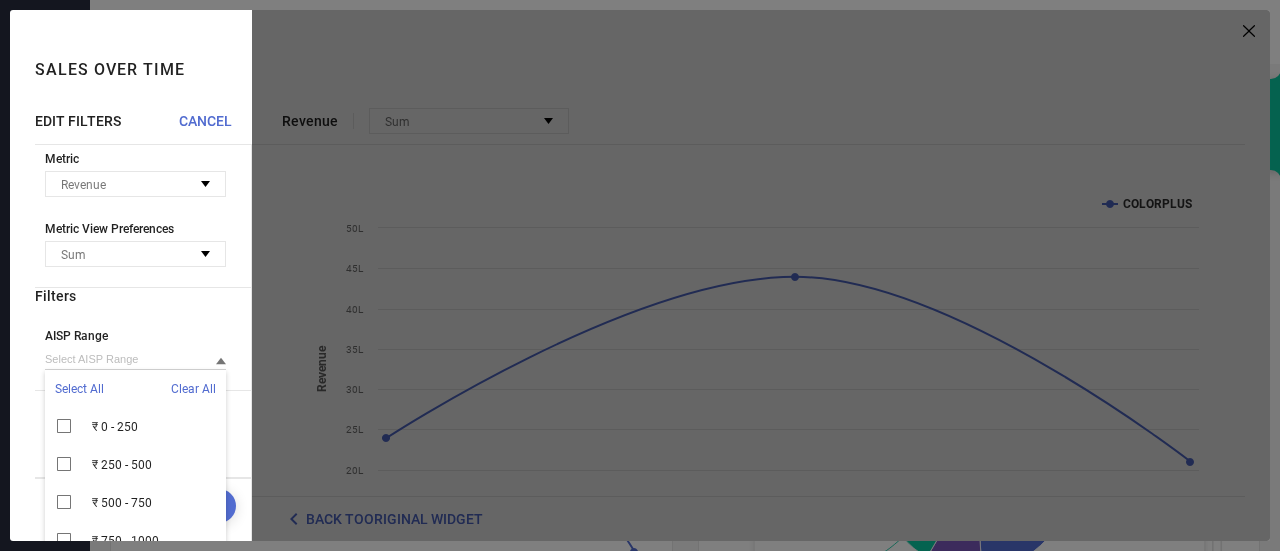scroll, scrollTop: 621, scrollLeft: 0, axis: vertical 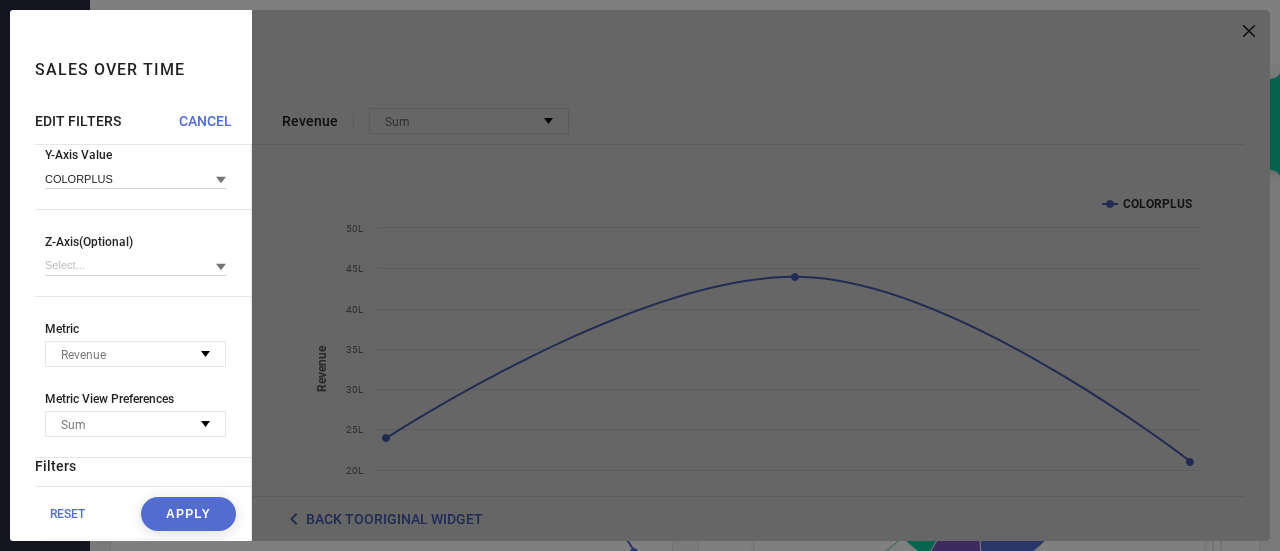click on "Apply" at bounding box center (188, 514) 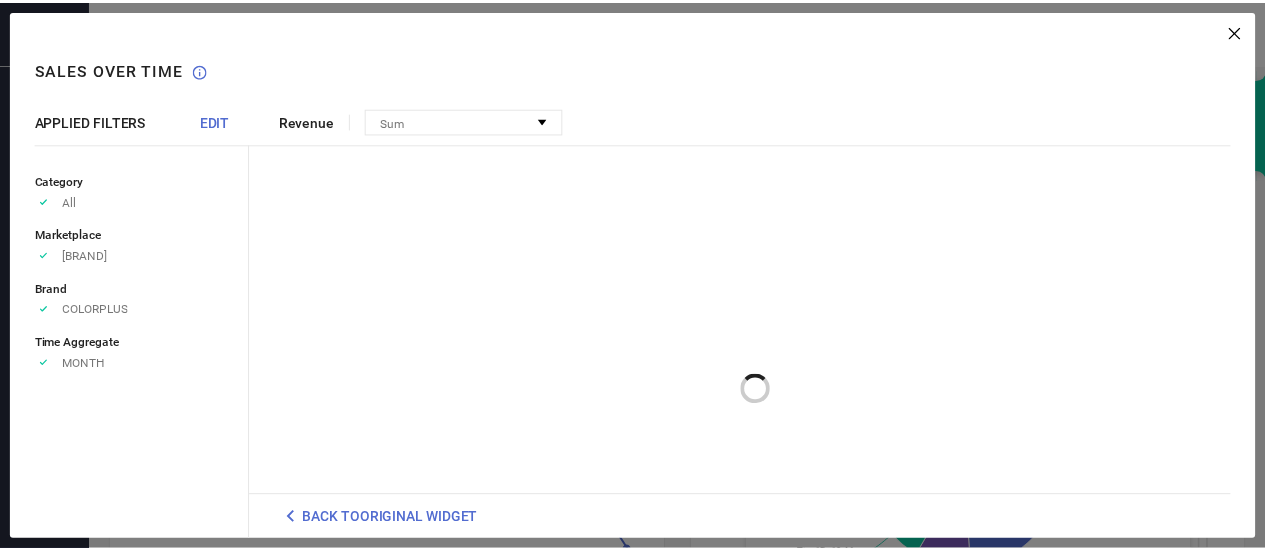scroll, scrollTop: 0, scrollLeft: 0, axis: both 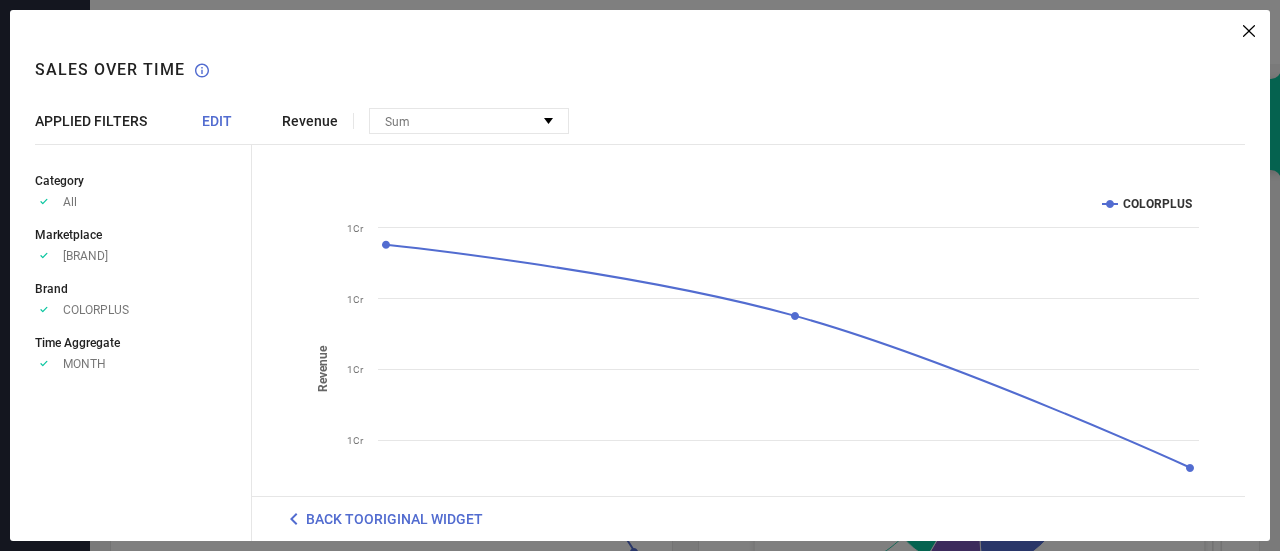 click 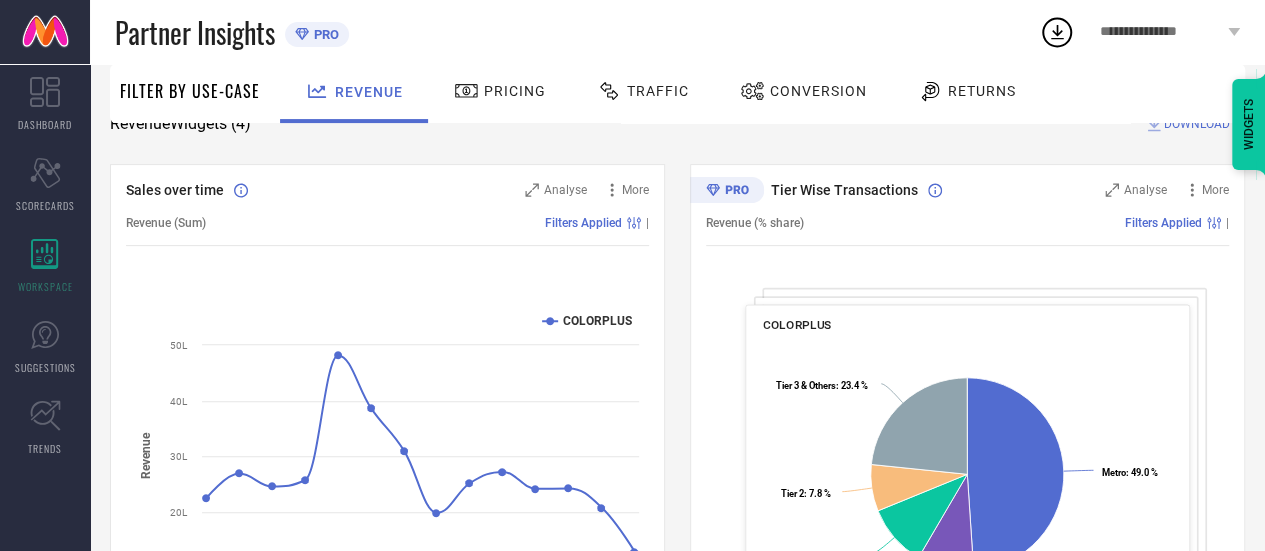 click on "Returns" at bounding box center (967, 91) 